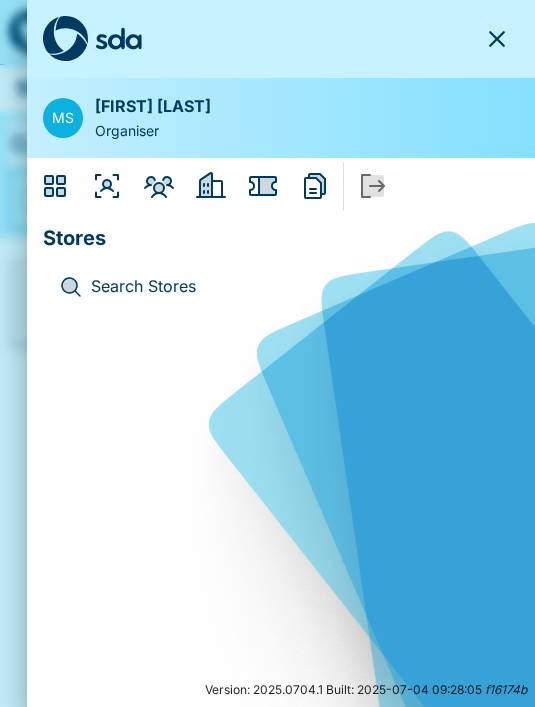 scroll, scrollTop: 0, scrollLeft: 0, axis: both 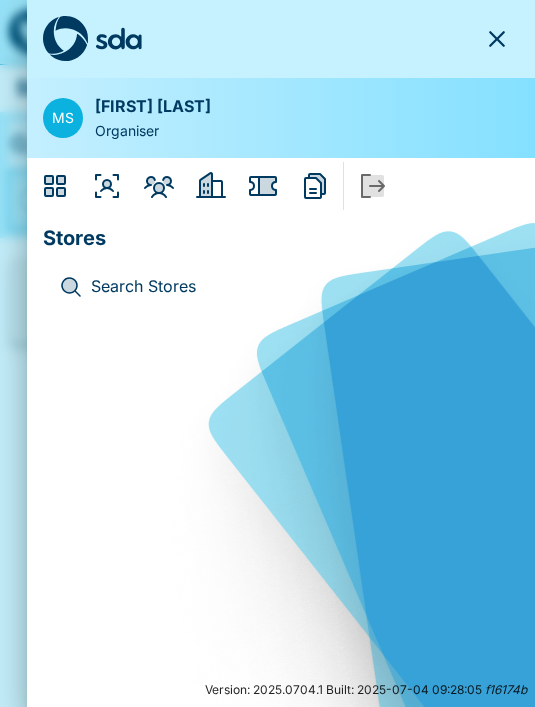 click on "Search Stores" at bounding box center (297, 287) 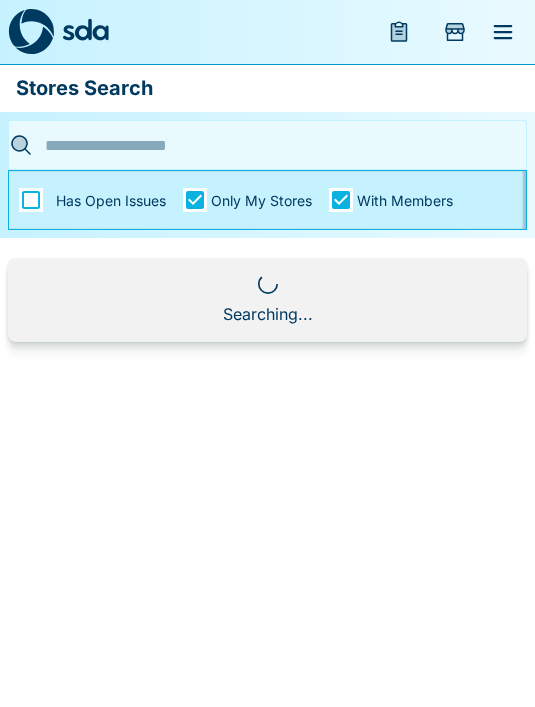 click at bounding box center (261, 145) 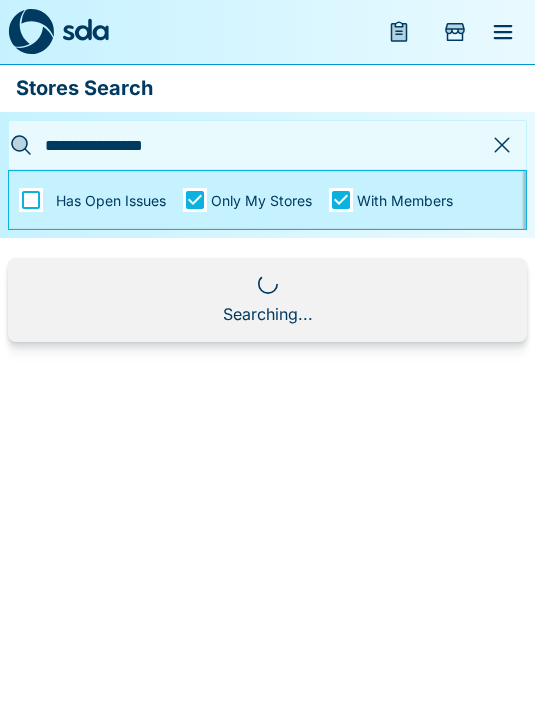 type on "**********" 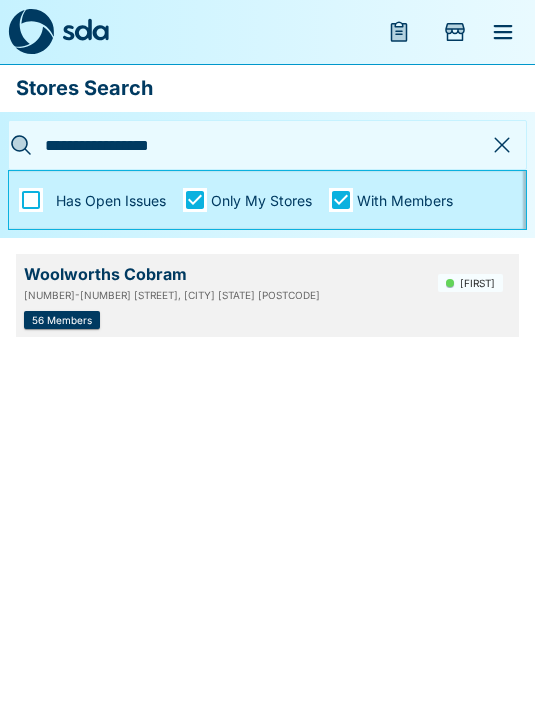 click on "Woolworths Cobram [NUMBER]-[NUMBER] [STREET], [CITY] [STATE] [POSTCODE] [FIRST] [NUMBER] Members" at bounding box center [267, 295] 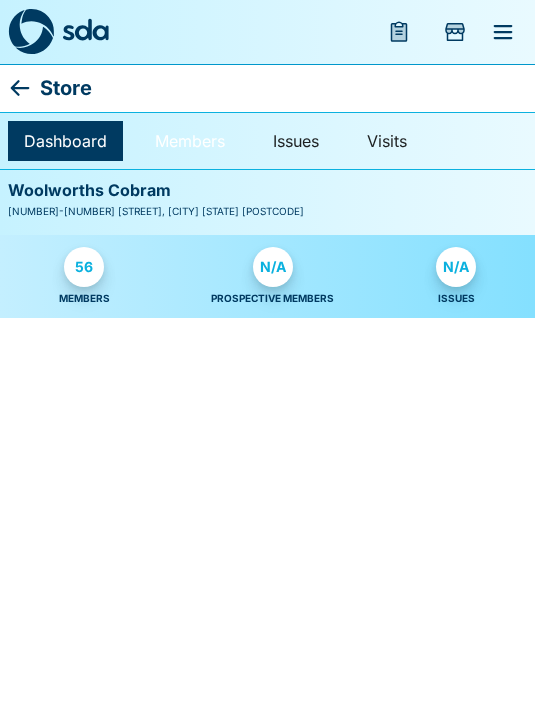 click on "Members" at bounding box center [190, 141] 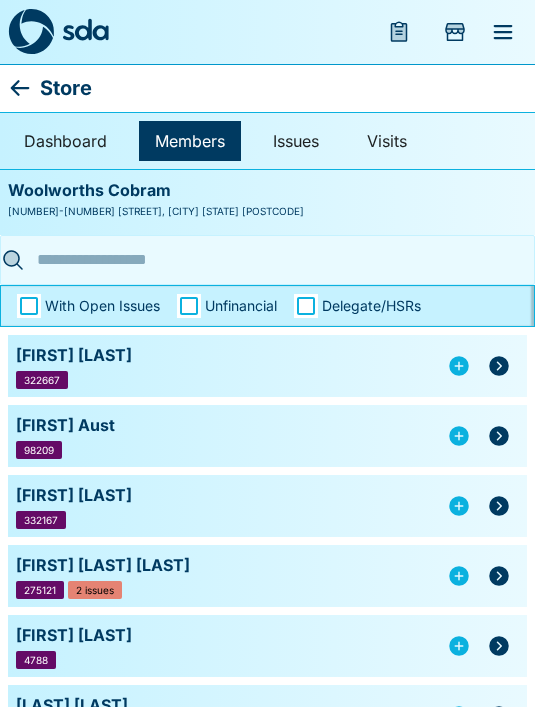 click at bounding box center [261, 259] 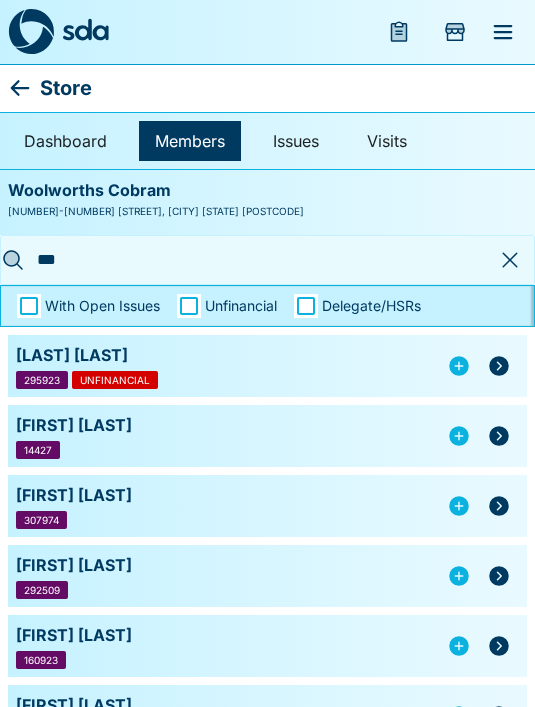 type on "****" 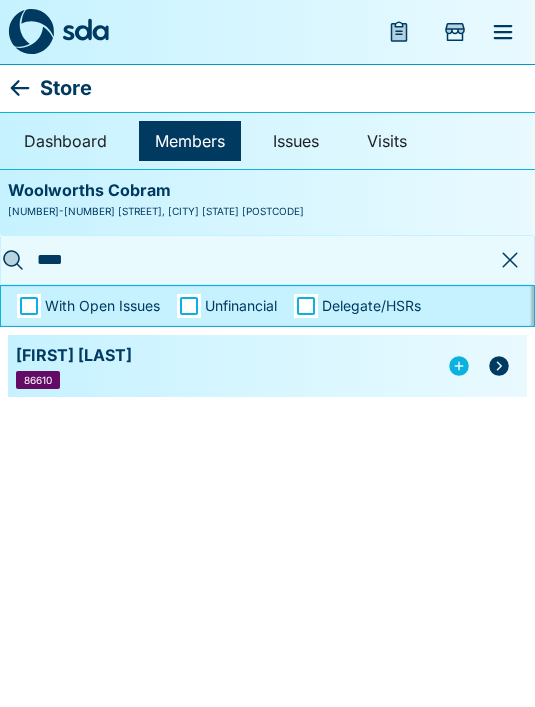click 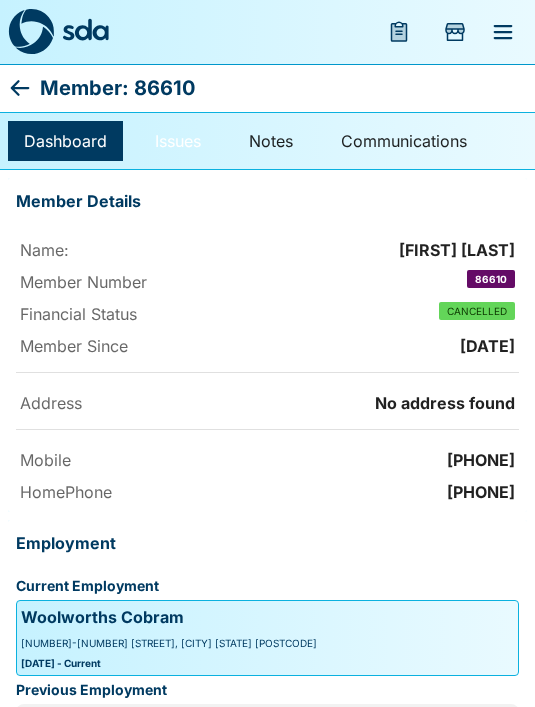click on "Issues" at bounding box center (178, 141) 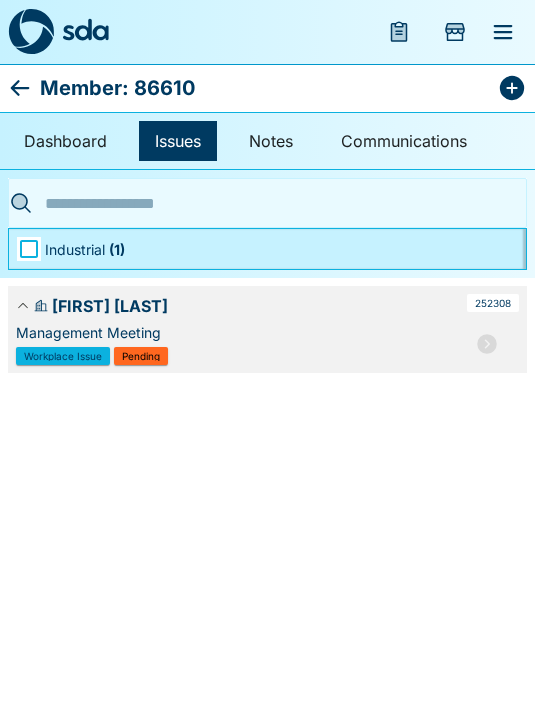 click 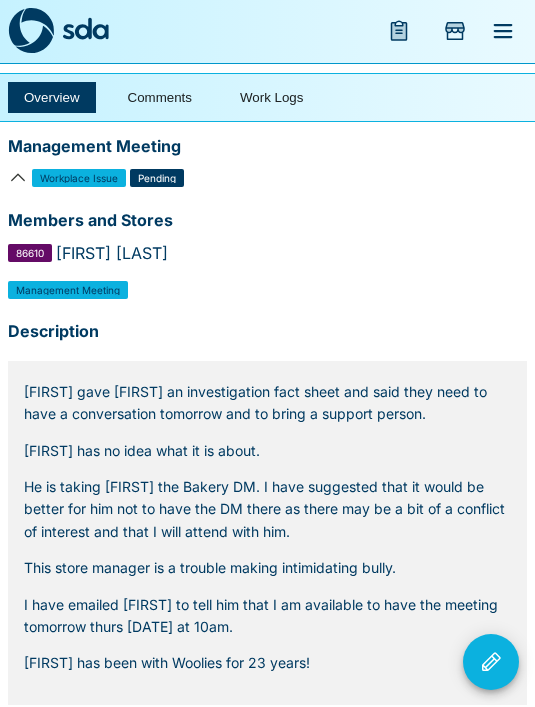 scroll, scrollTop: 0, scrollLeft: 0, axis: both 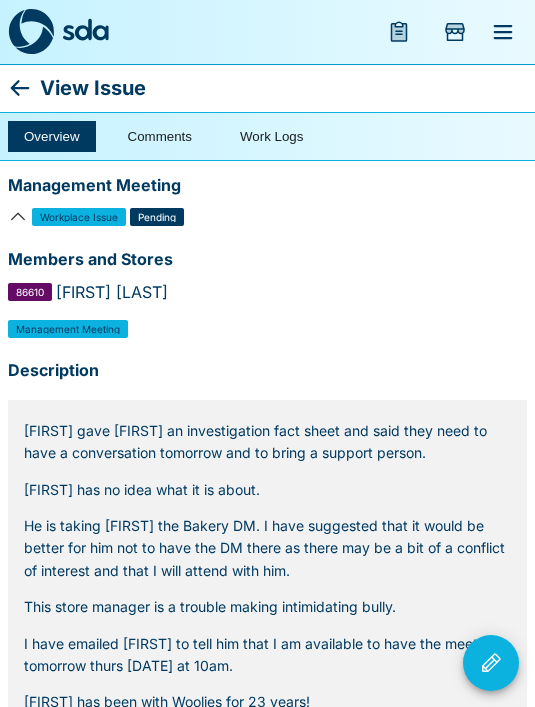 click 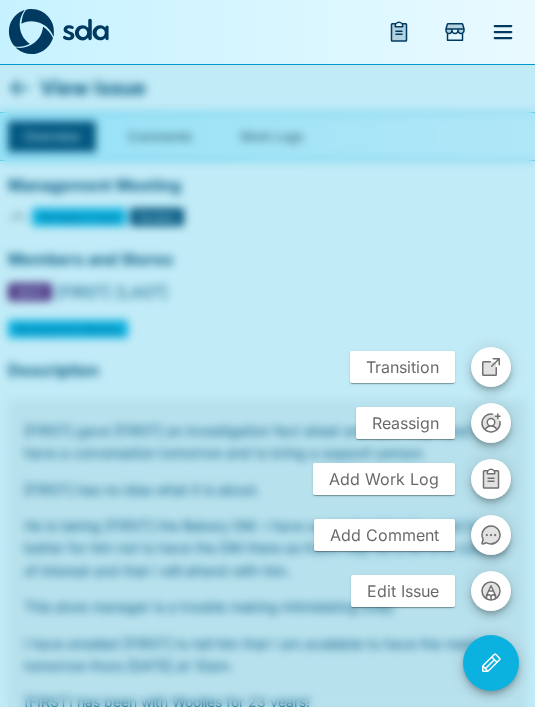 click on "Add Comment" at bounding box center [384, 535] 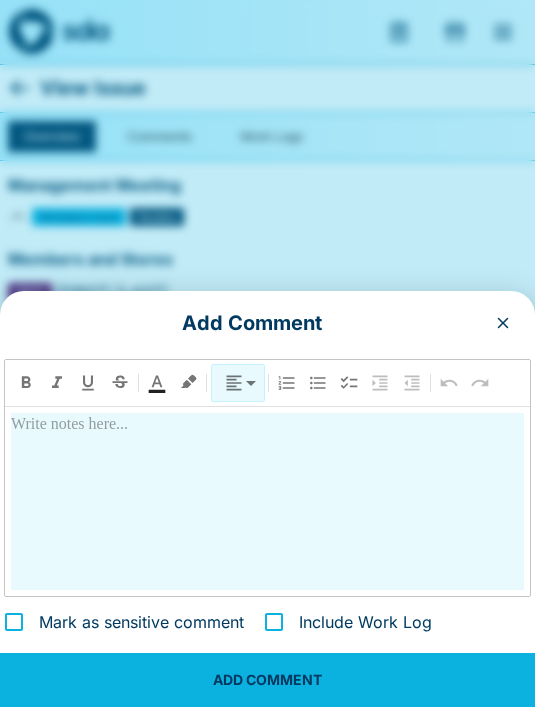 click on "ADD COMMENT" at bounding box center (267, 680) 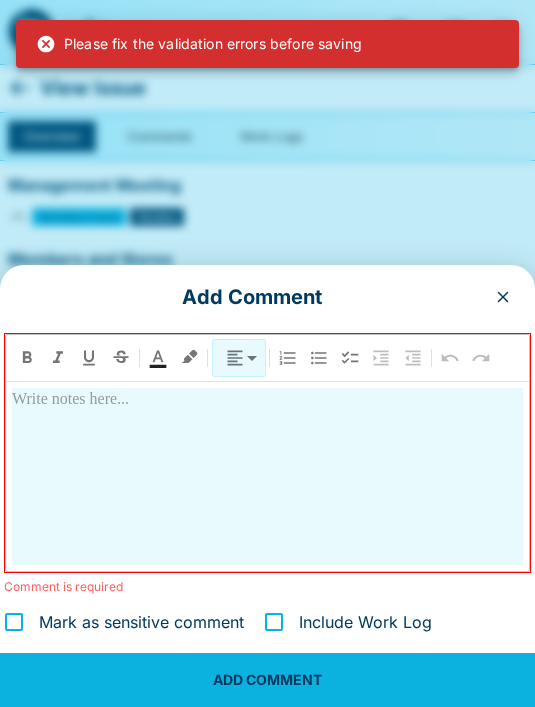 click at bounding box center [267, 476] 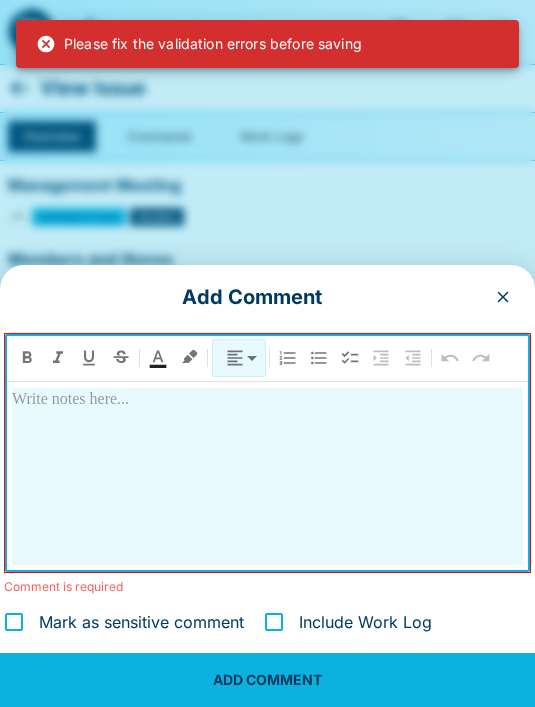 click on "ADD COMMENT" at bounding box center (267, 680) 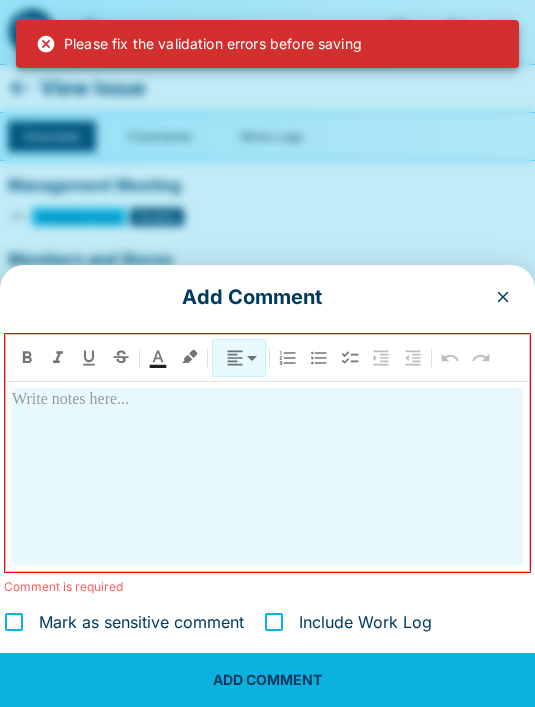 click at bounding box center (267, 476) 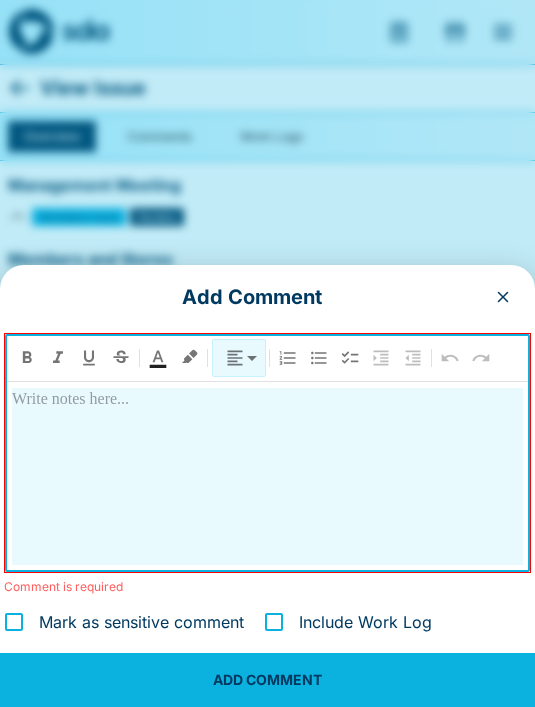 click at bounding box center [267, 476] 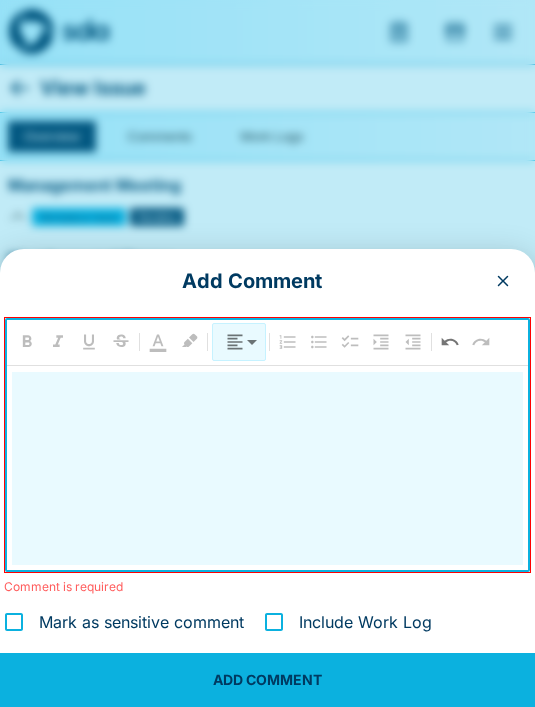 scroll, scrollTop: 543, scrollLeft: 0, axis: vertical 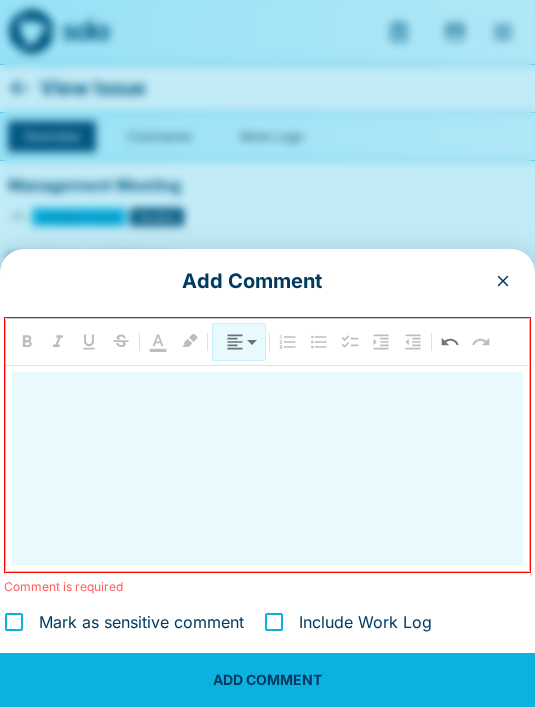 click at bounding box center [857, 1040] 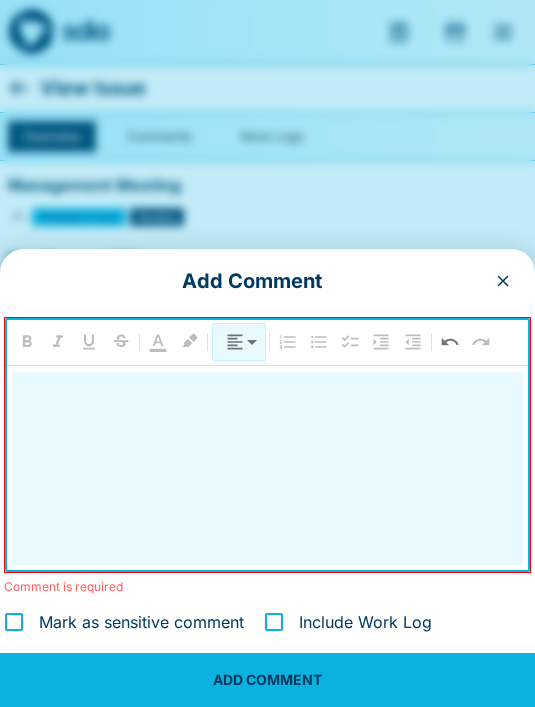click at bounding box center [857, 1040] 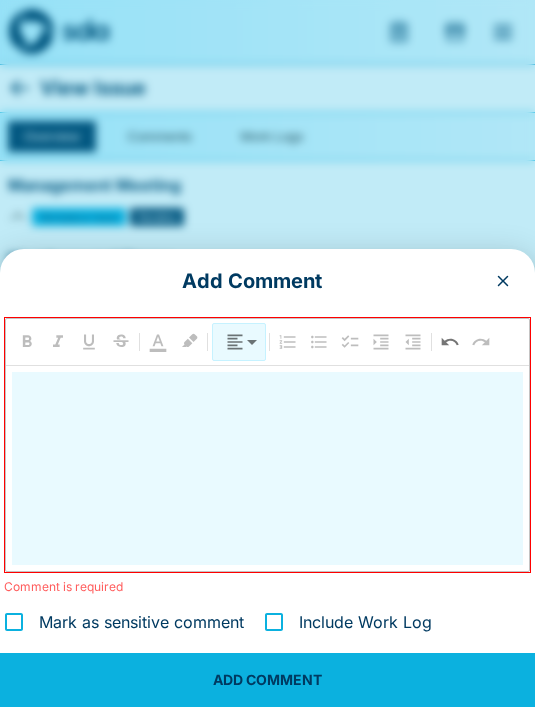 click at bounding box center [857, 1040] 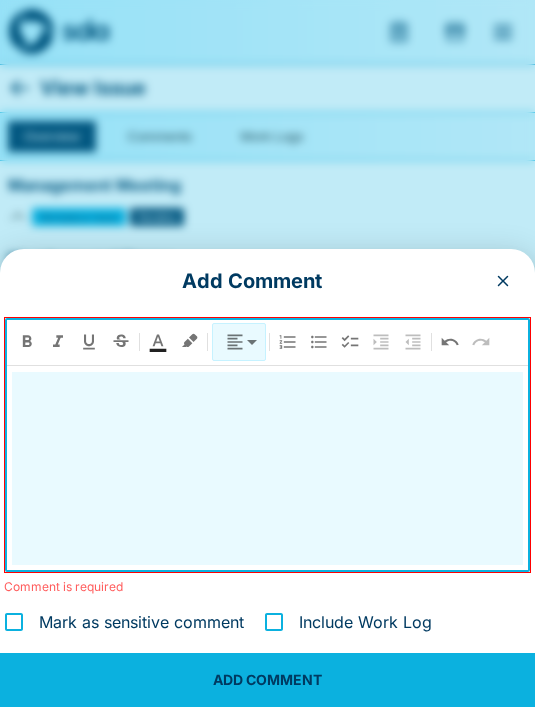 scroll, scrollTop: 567, scrollLeft: 0, axis: vertical 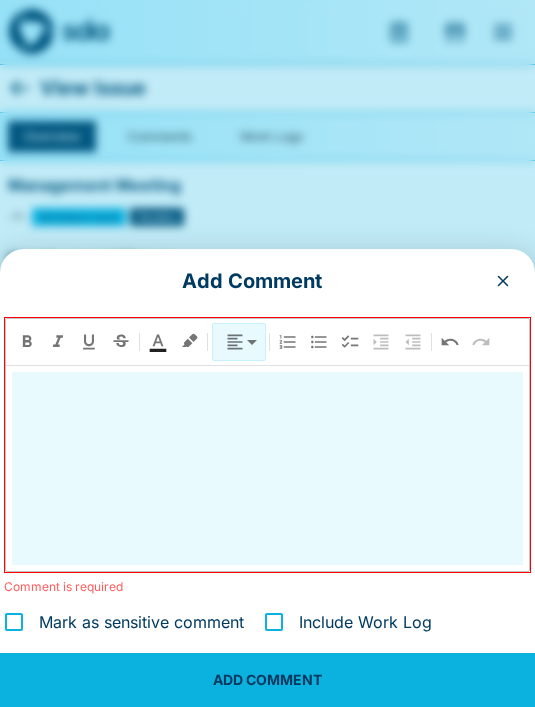 click at bounding box center (267, 9089) 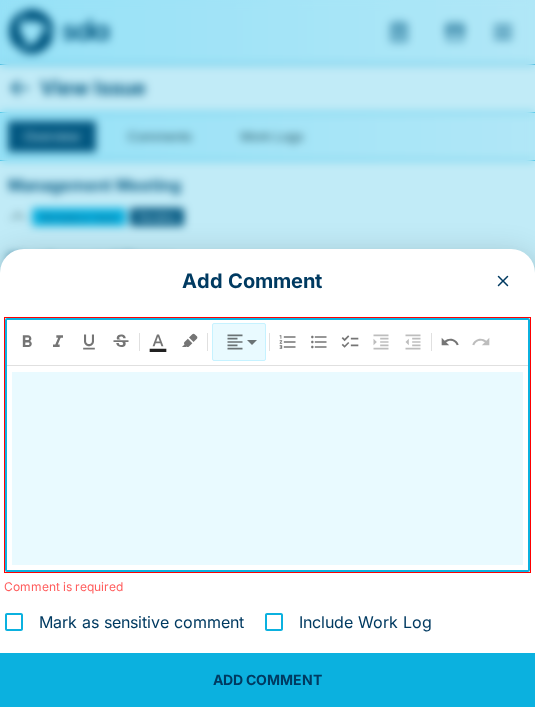 click at bounding box center [267, 9089] 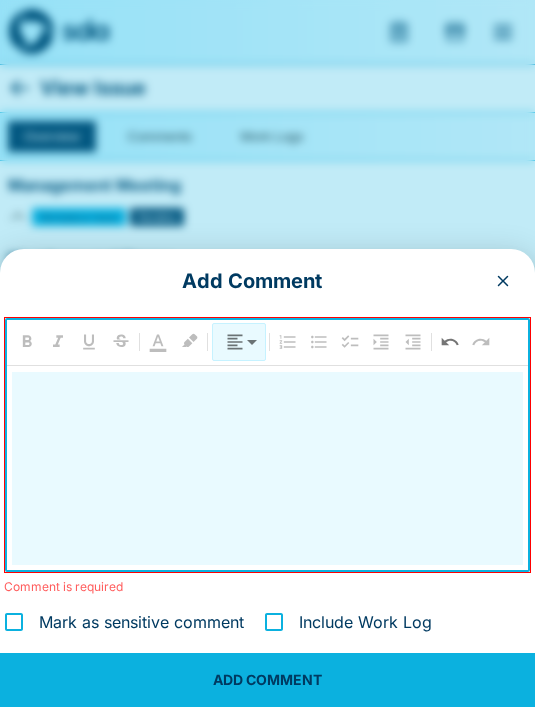 scroll, scrollTop: 5072, scrollLeft: 0, axis: vertical 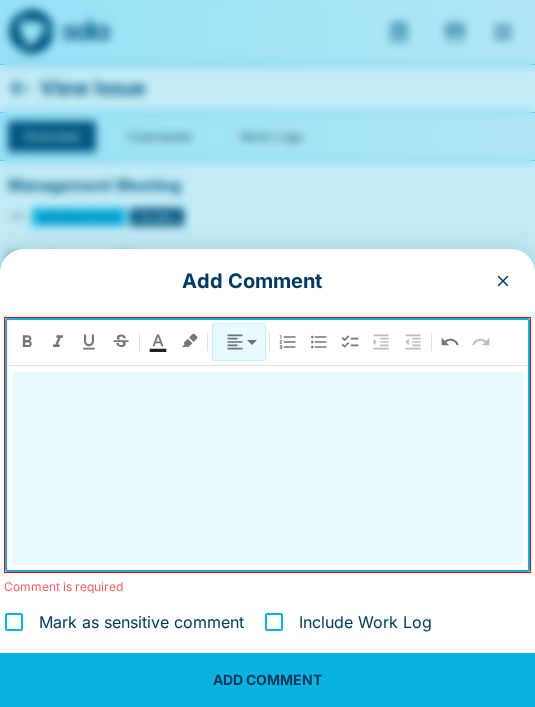 click at bounding box center [267, 14546] 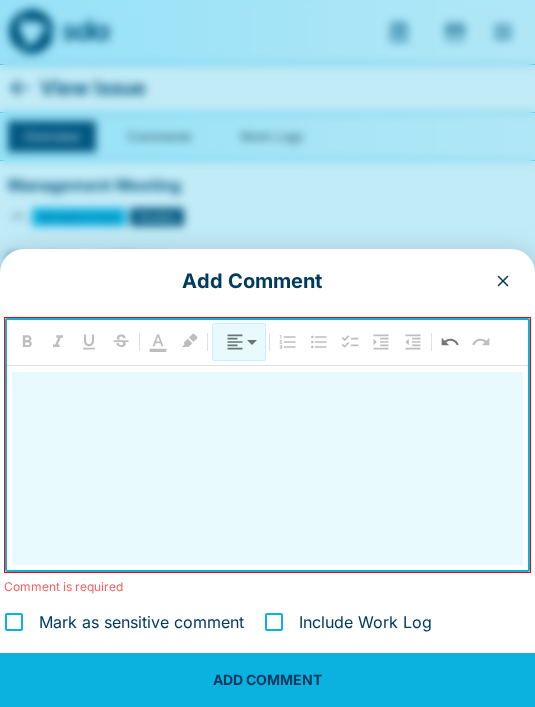 scroll, scrollTop: 7115, scrollLeft: 3, axis: both 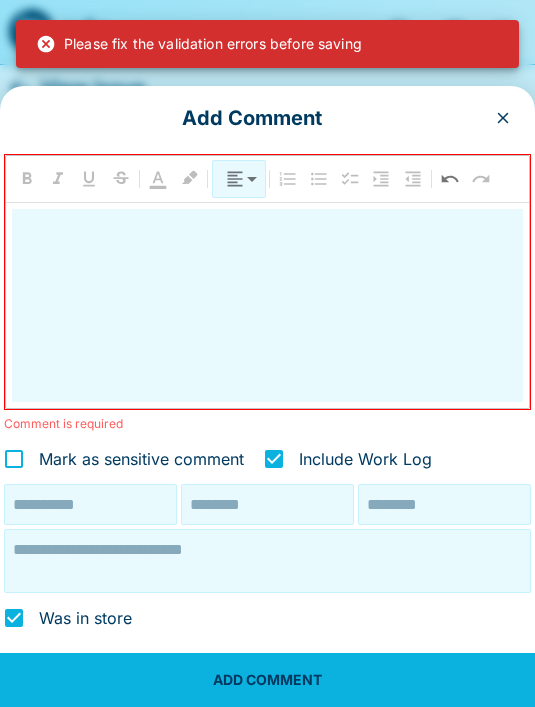 type on "**********" 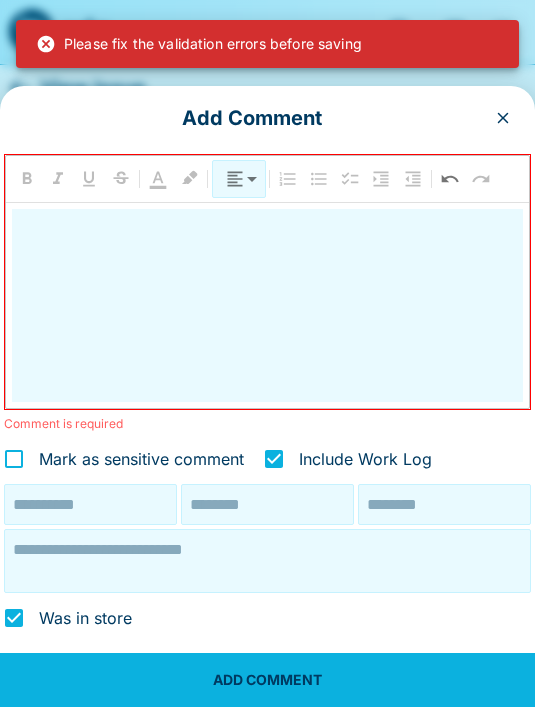 type on "********" 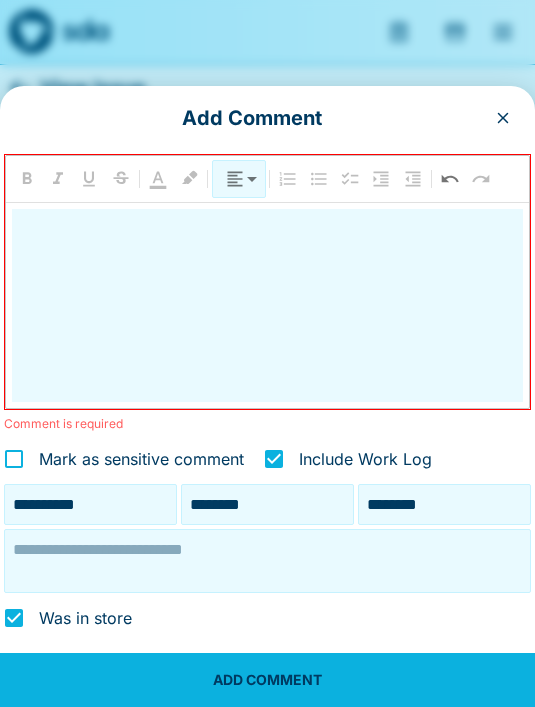 click at bounding box center [267, 561] 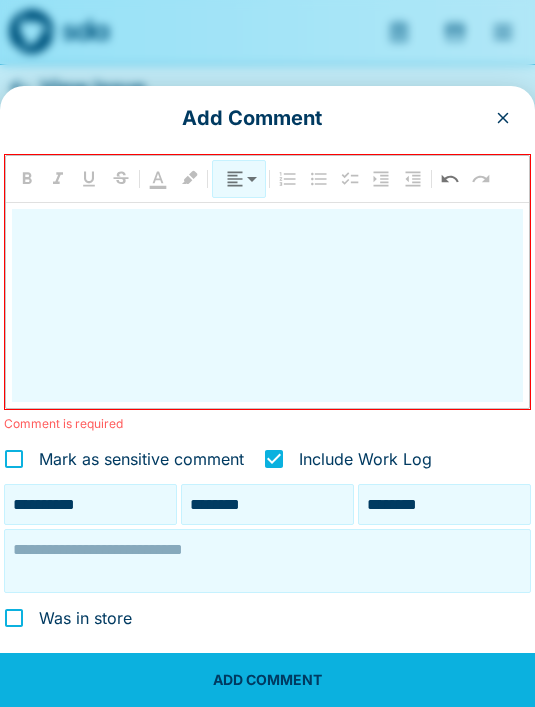 click at bounding box center (267, 561) 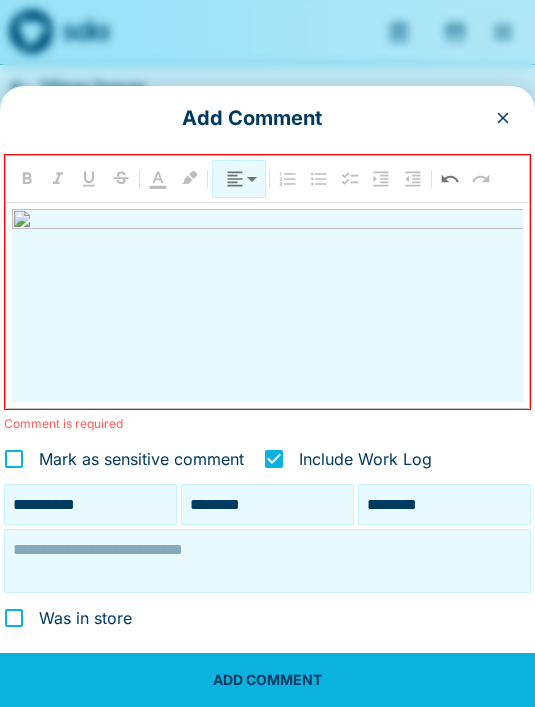 scroll, scrollTop: 0, scrollLeft: 0, axis: both 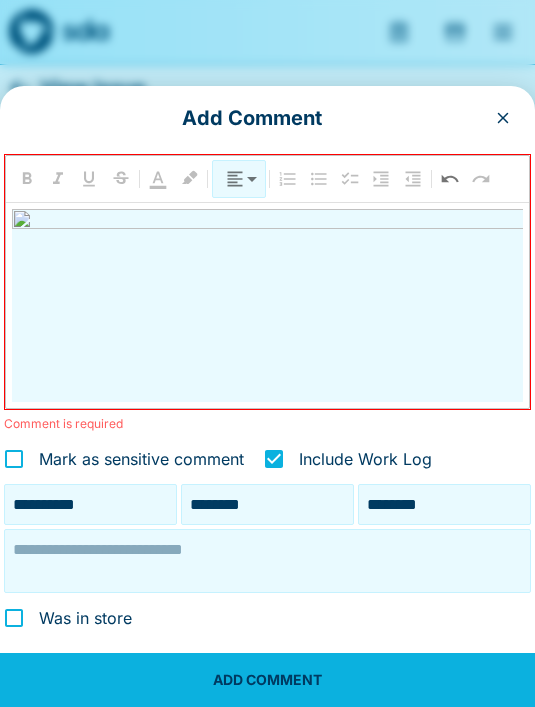 click at bounding box center [860, 1420] 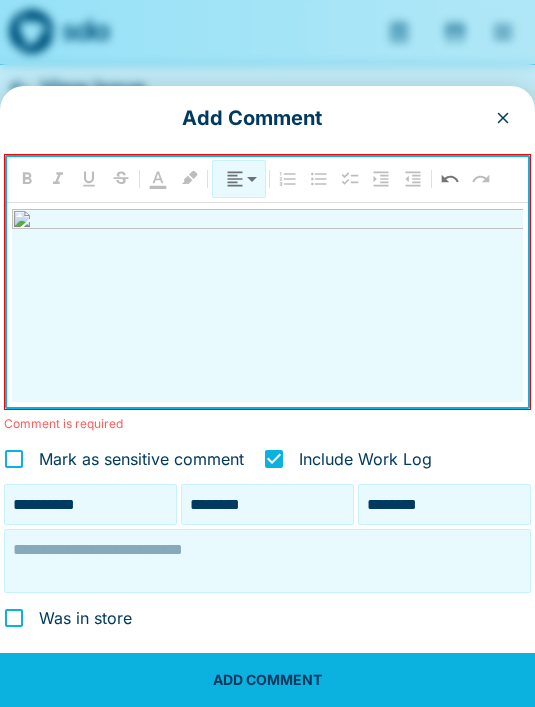 click on "**********" at bounding box center (267, 396) 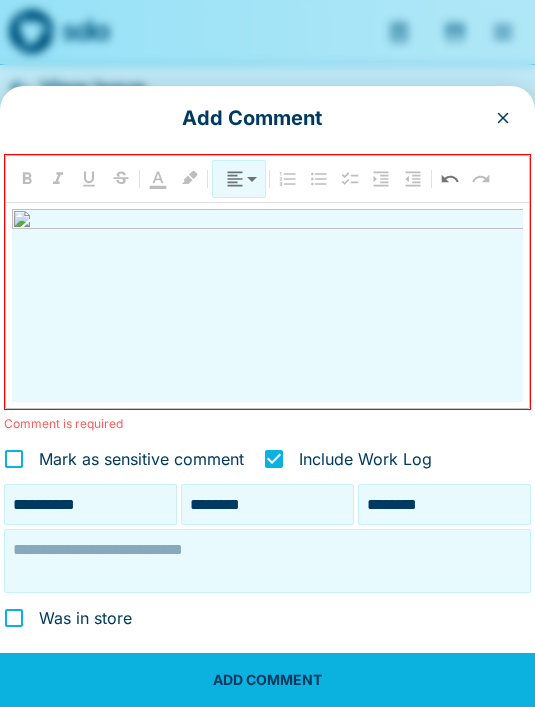 click at bounding box center [860, 1420] 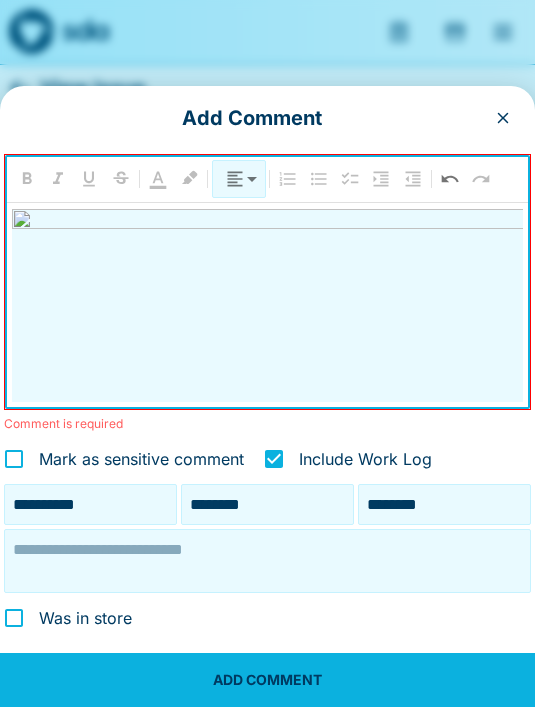 click at bounding box center [860, 1420] 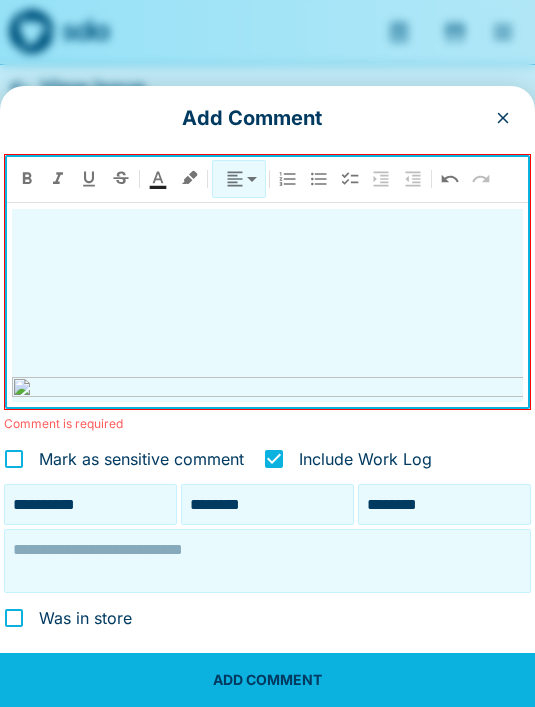 click at bounding box center (267, 245) 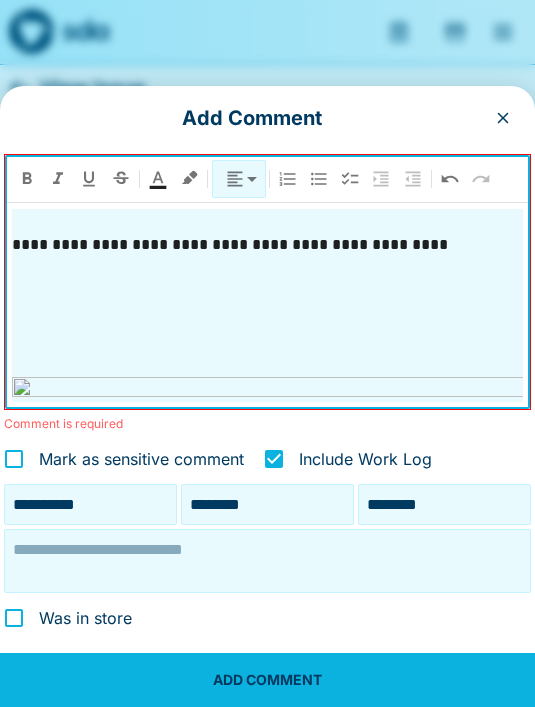 click at bounding box center [267, 341] 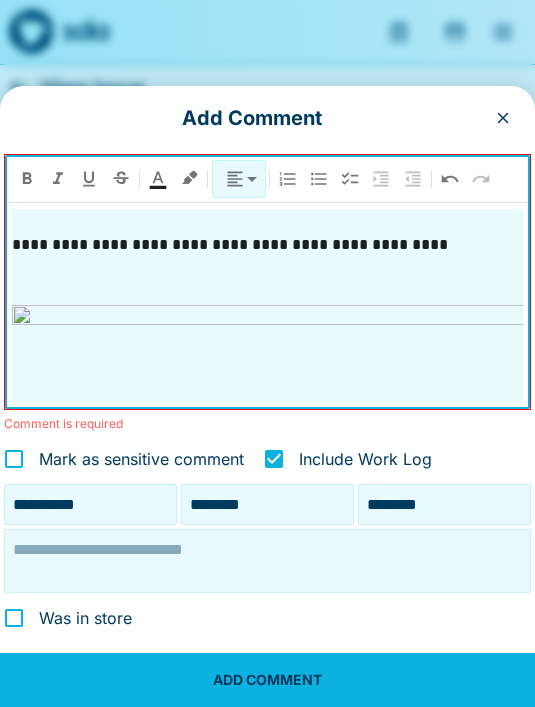 click at bounding box center (267, 561) 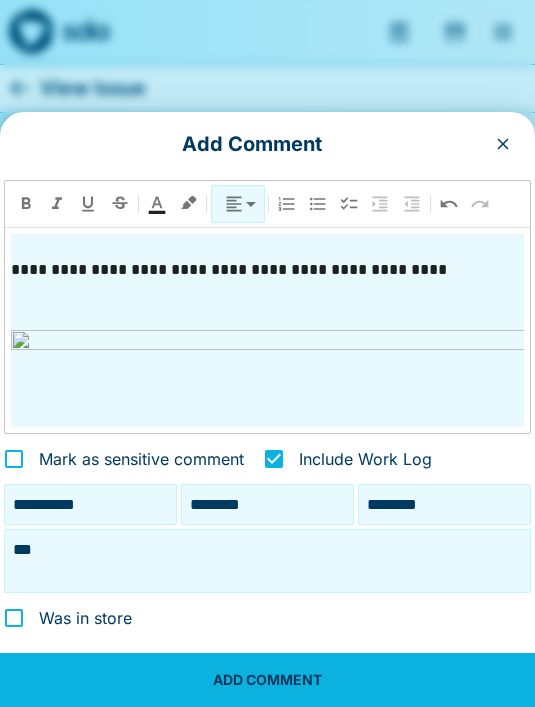 type on "**" 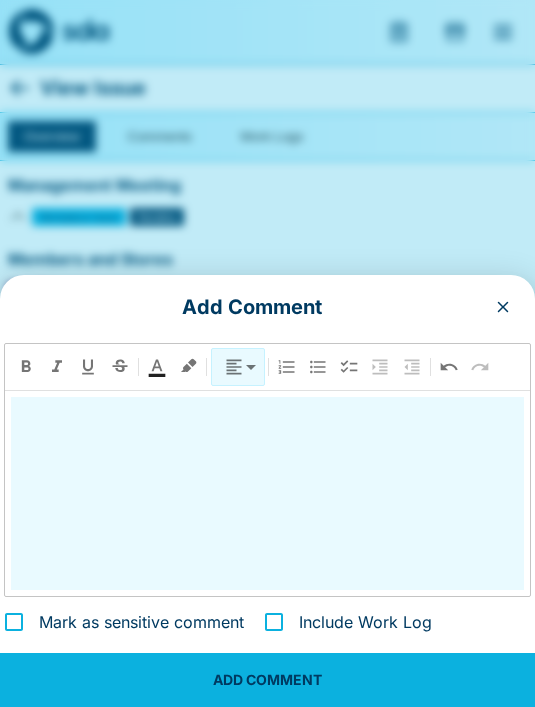 click on "ADD COMMENT" at bounding box center [267, 680] 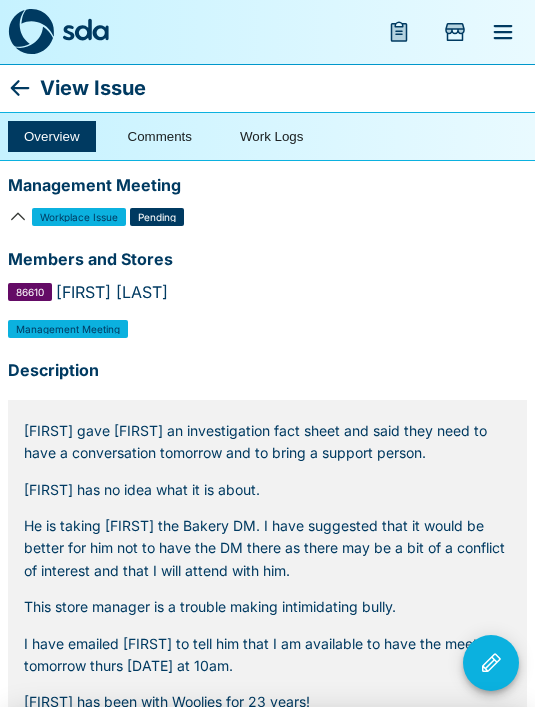 scroll, scrollTop: 644, scrollLeft: 0, axis: vertical 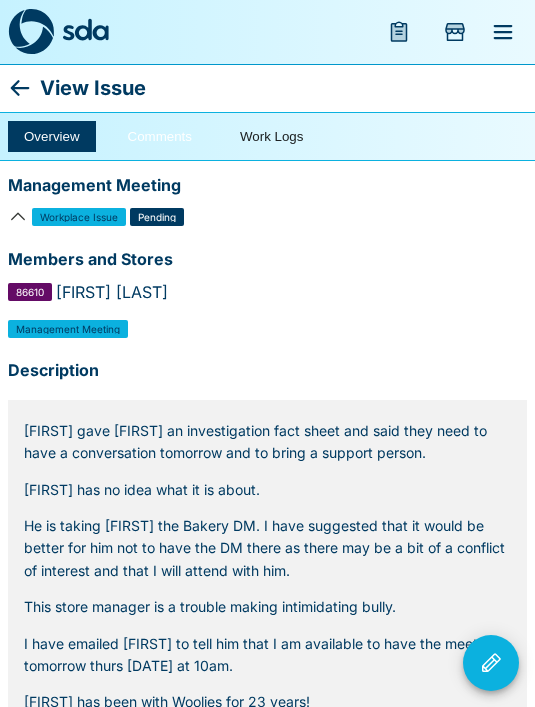 click on "Comments" at bounding box center [160, 136] 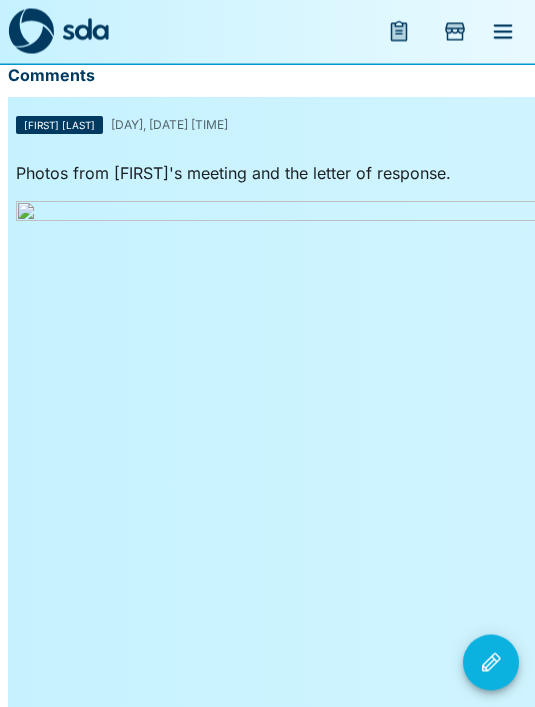 scroll, scrollTop: 0, scrollLeft: 0, axis: both 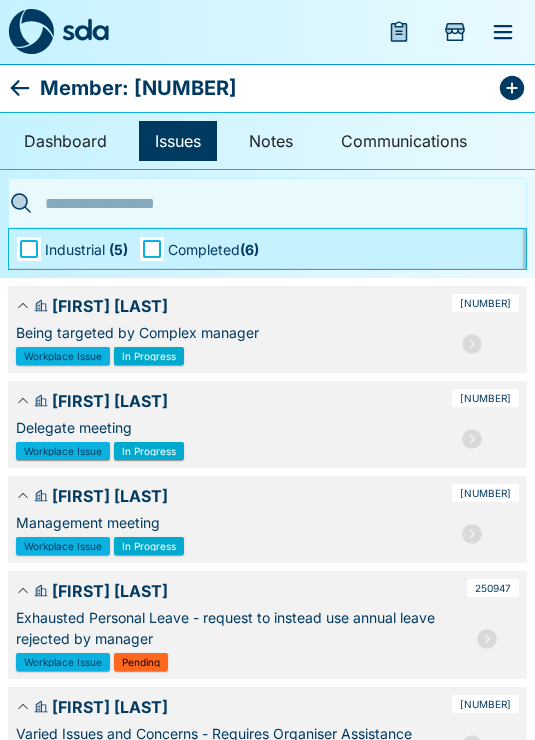 click at bounding box center (267, 32) 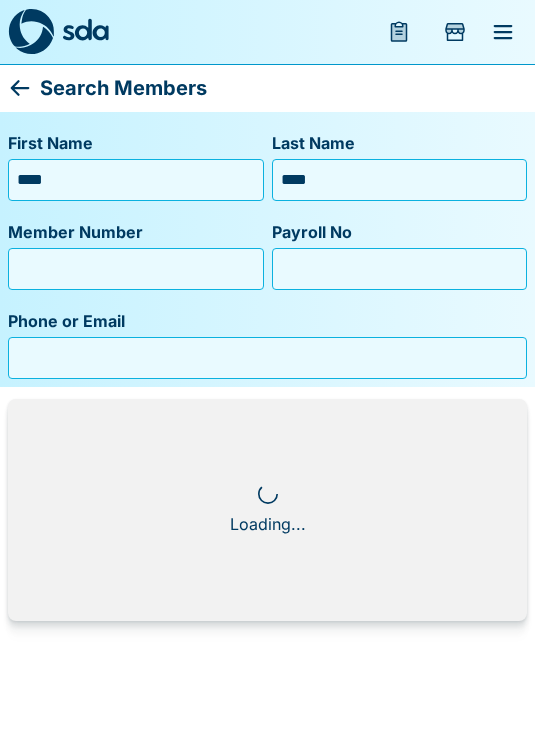 click on "****" at bounding box center (136, 180) 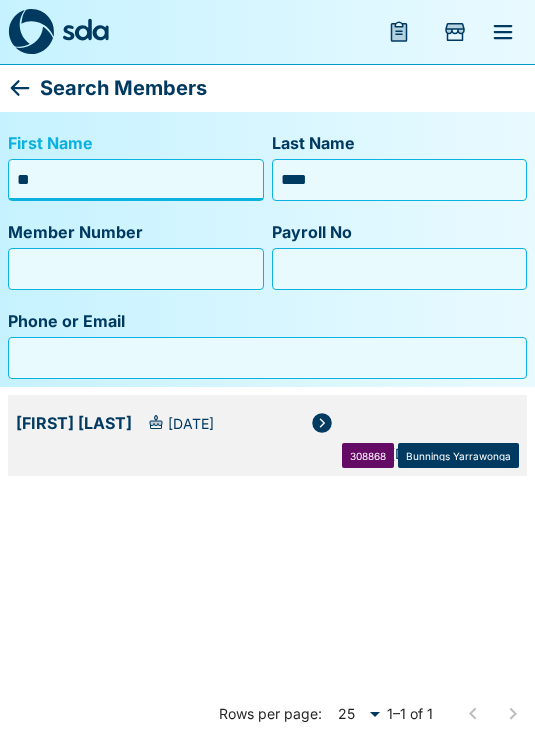 type on "*" 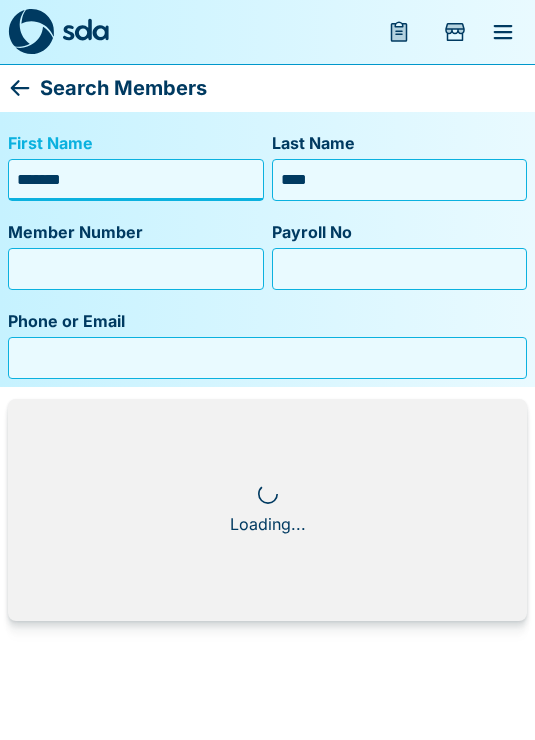 type on "*******" 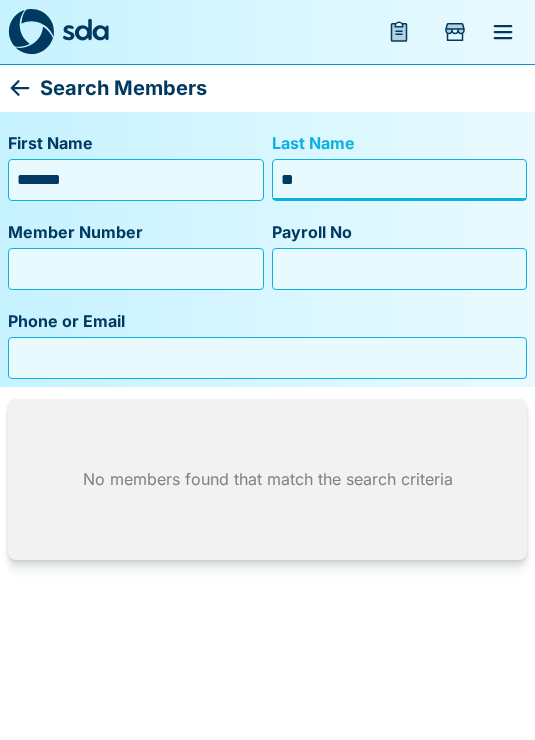 type on "*" 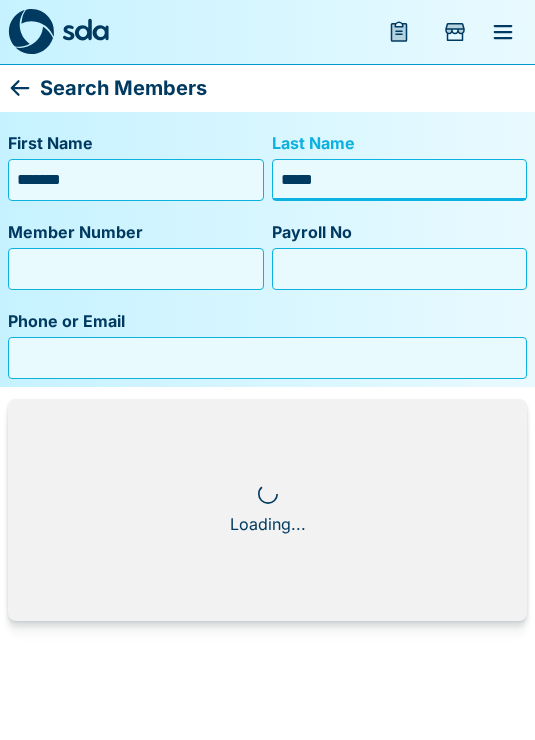type on "******" 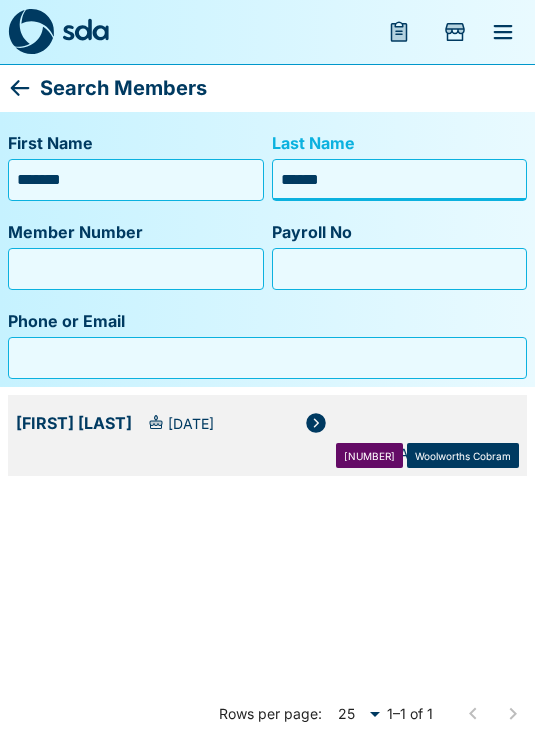 click at bounding box center (316, 423) 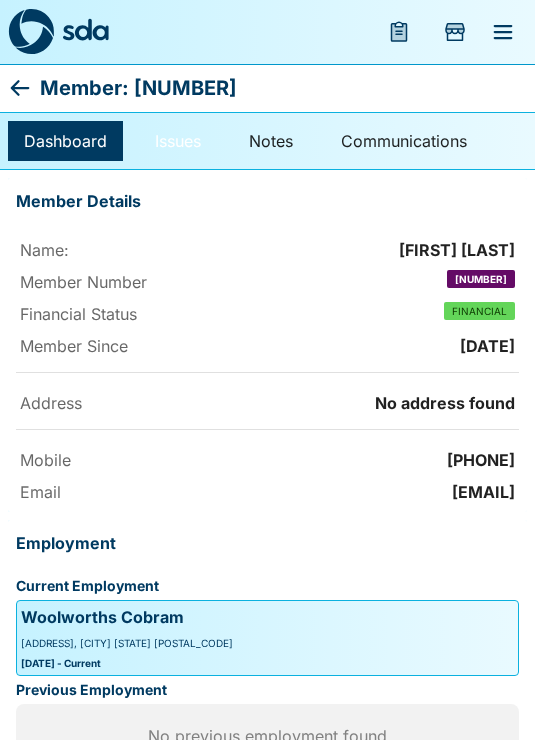 click on "Issues" at bounding box center (178, 141) 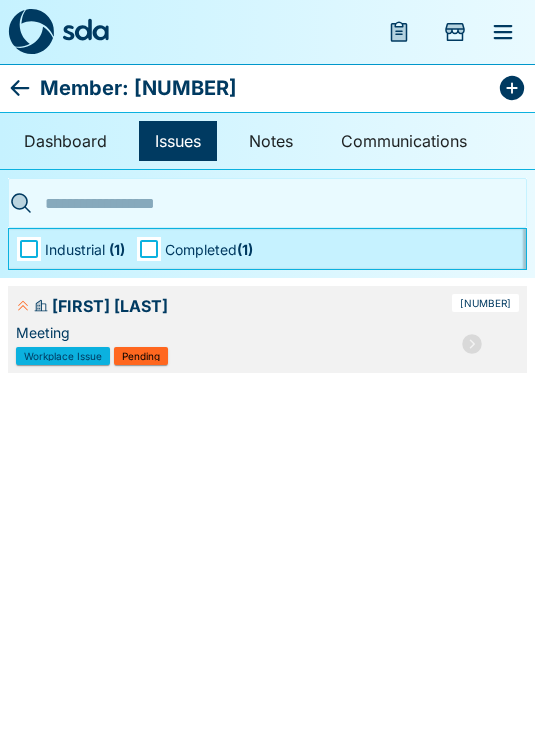 click on "[FIRST] [LAST] Meeting Workplace Issue Pending [NUMBER]" at bounding box center [267, 329] 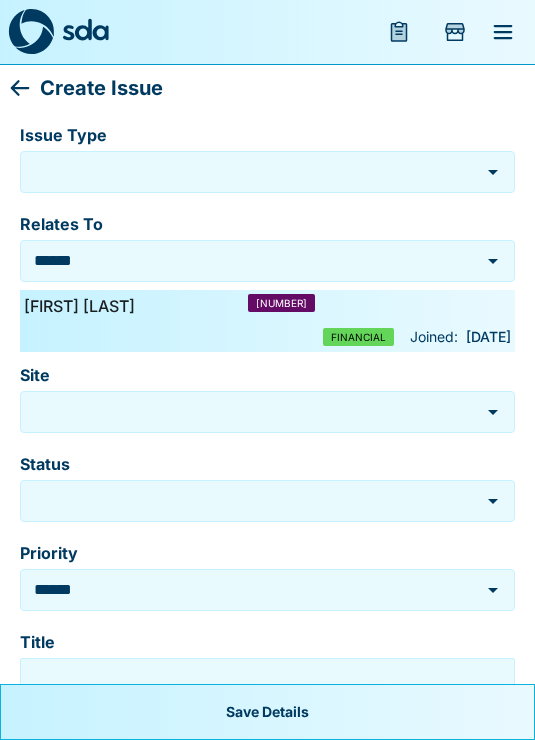 type on "**********" 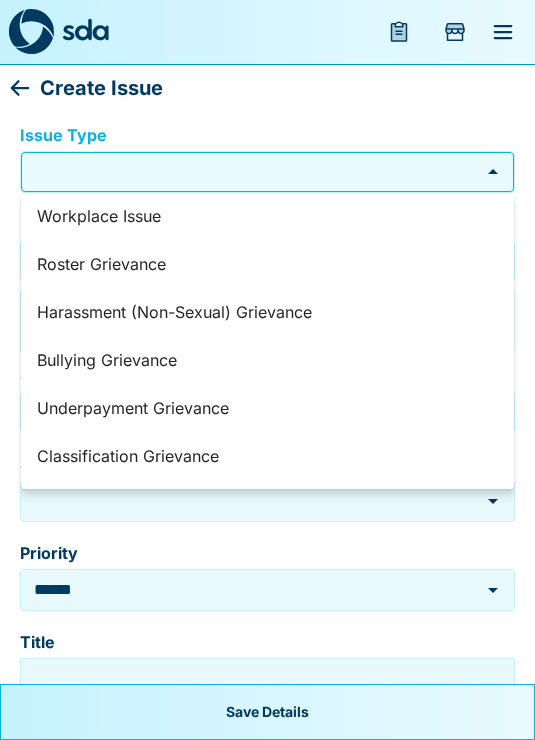 scroll, scrollTop: 0, scrollLeft: 0, axis: both 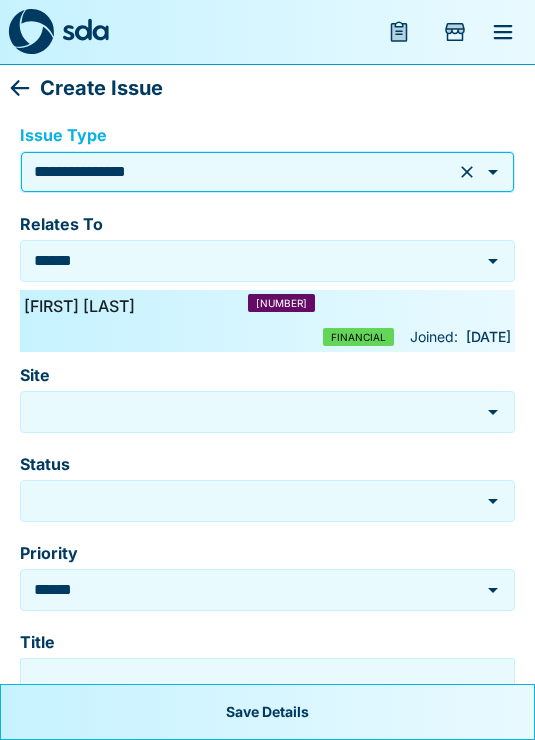 type on "**********" 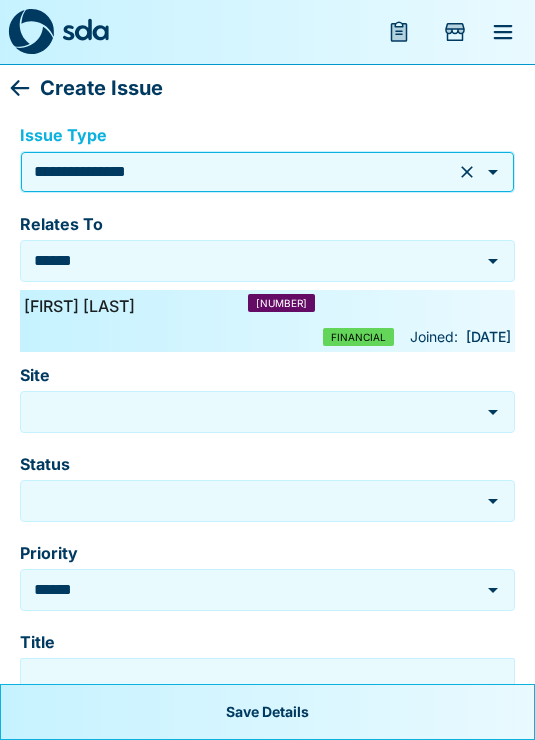click on "Site" at bounding box center (252, 411) 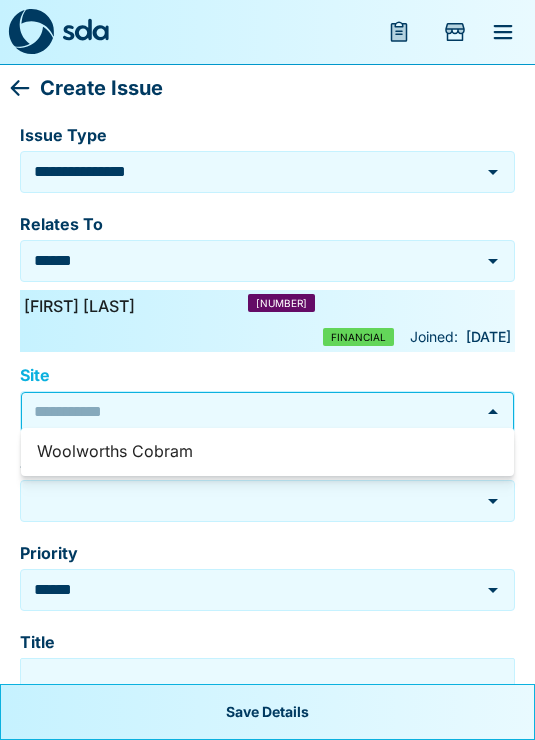 click on "Woolworths Cobram" at bounding box center (267, 452) 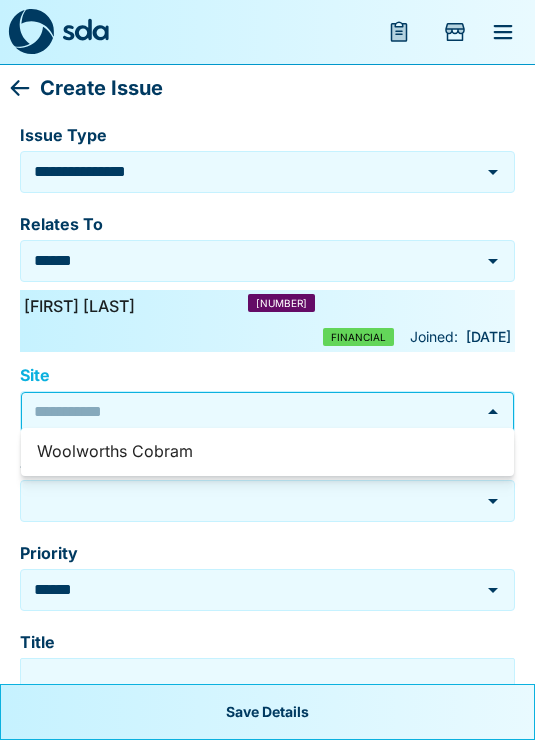 type on "**********" 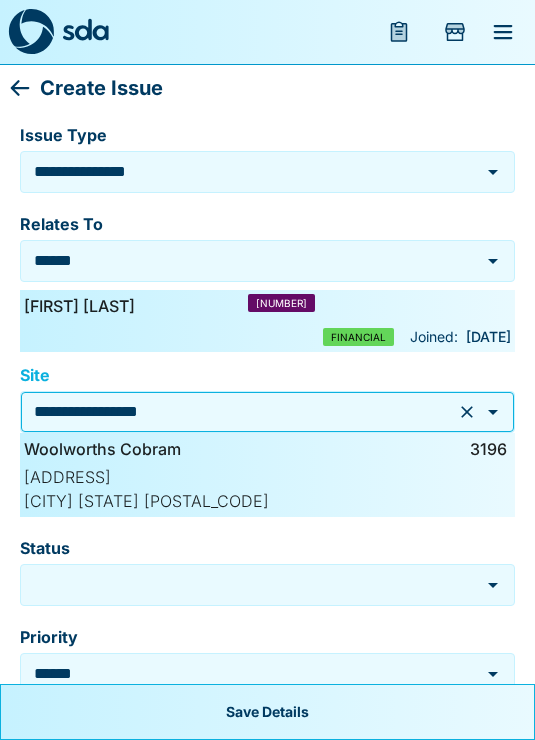 click on "Status" at bounding box center (252, 584) 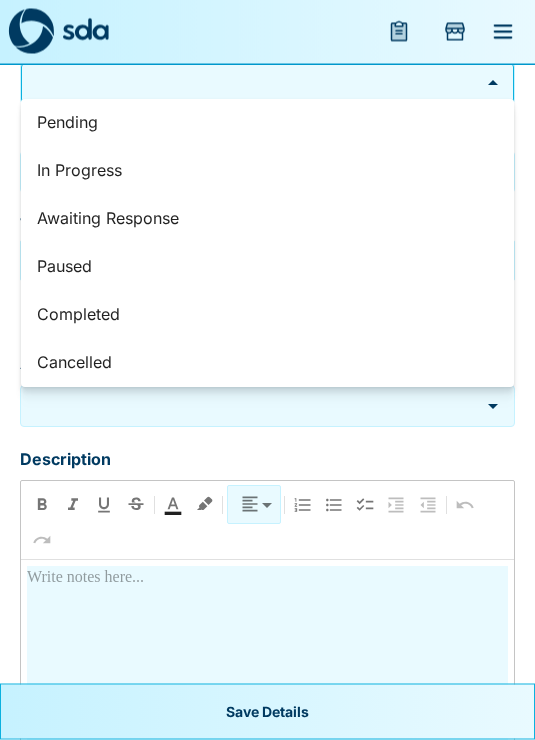 scroll, scrollTop: 502, scrollLeft: 0, axis: vertical 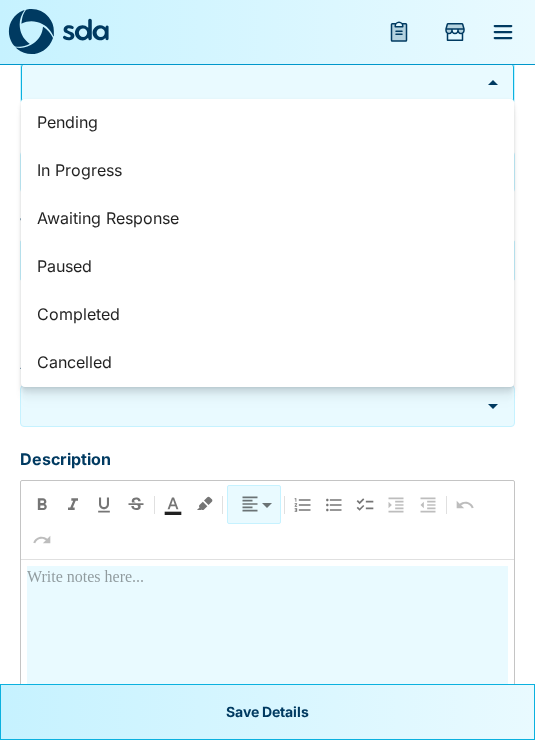 click at bounding box center (267, 677) 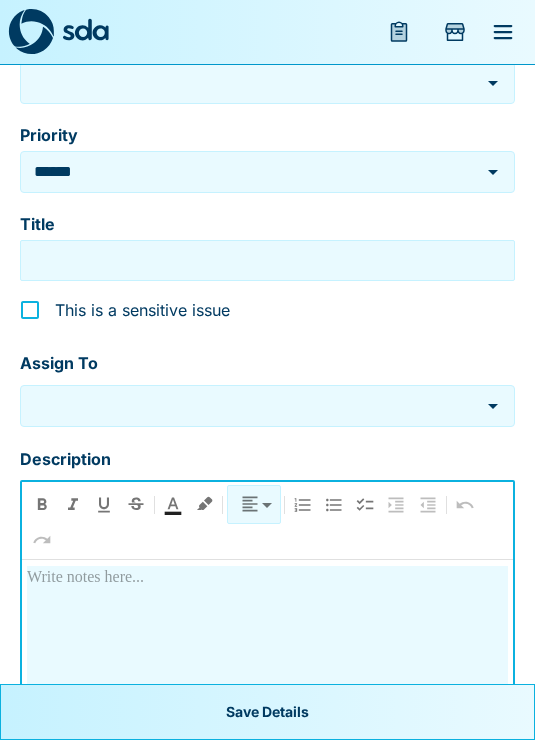 click at bounding box center [252, 405] 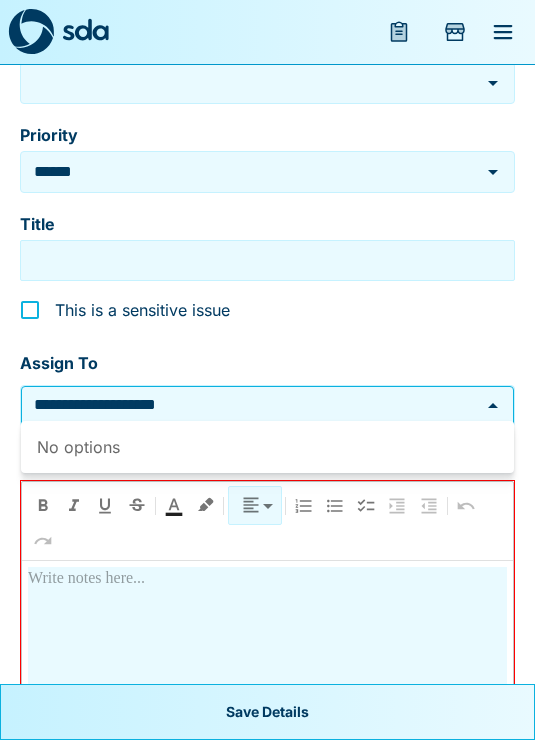 type on "**********" 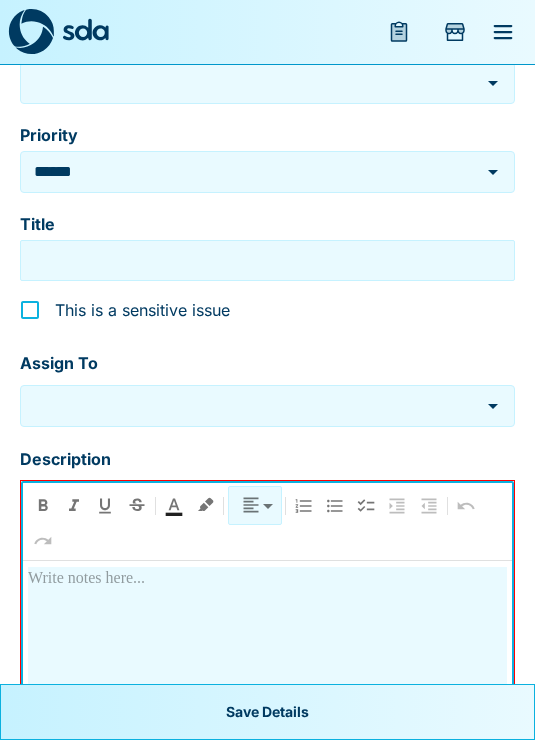 click on "Title" at bounding box center [267, 260] 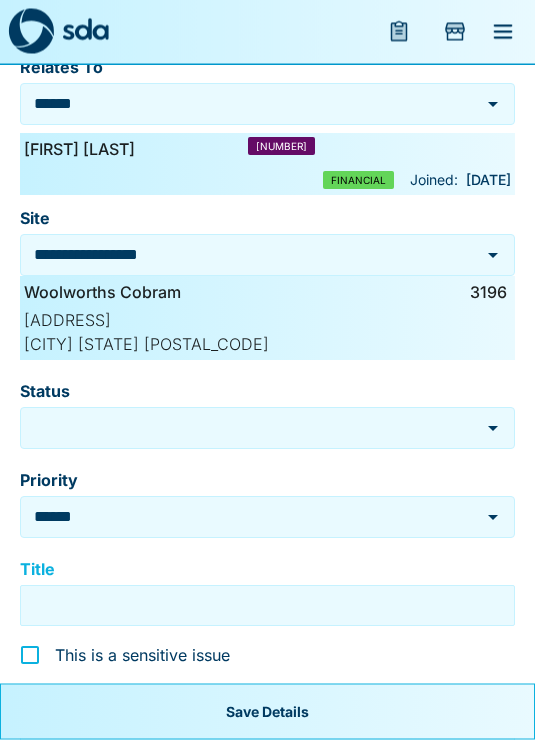 click on "Status" at bounding box center [252, 428] 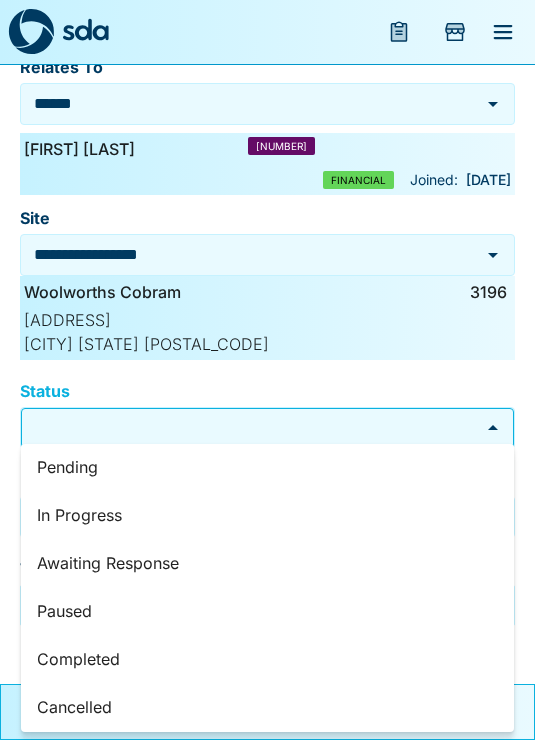 click on "Pending" at bounding box center (267, 468) 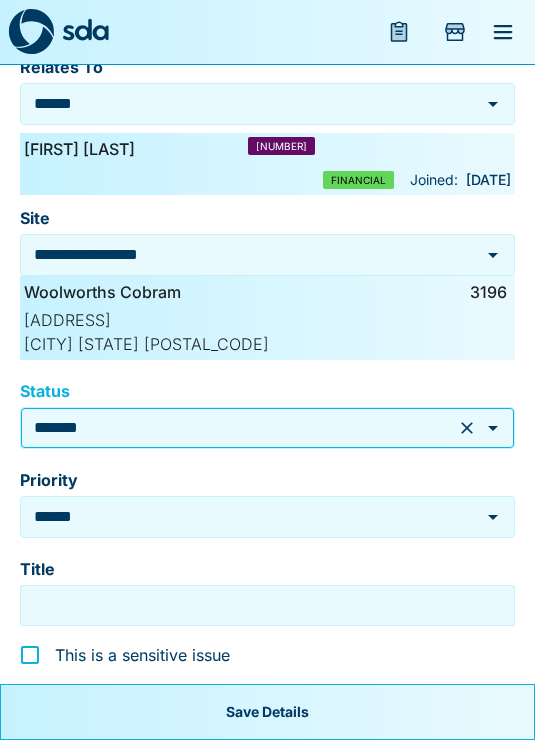 click on "*******" at bounding box center (239, 427) 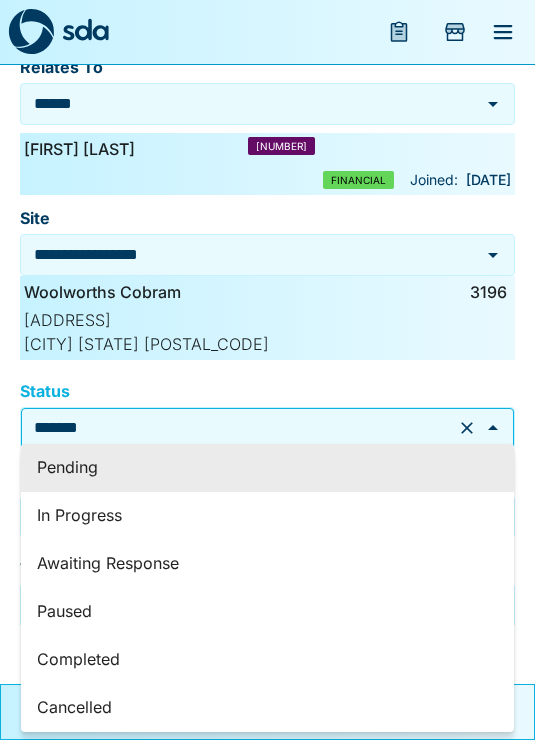click on "In Progress" at bounding box center [267, 516] 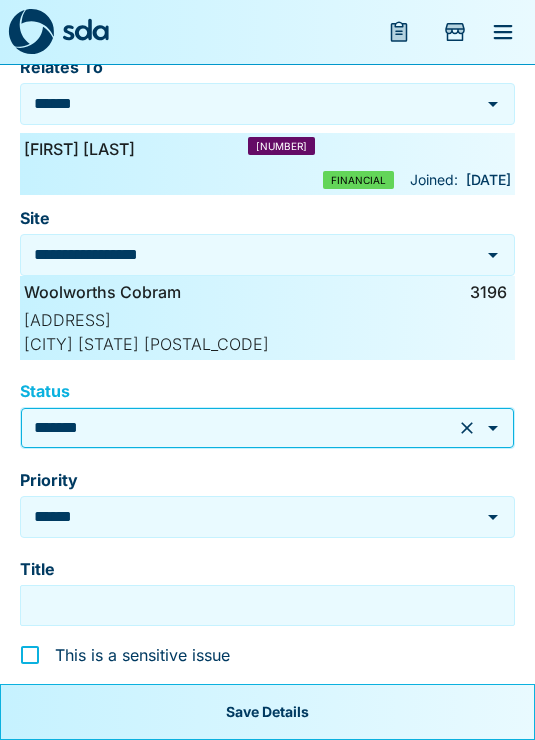 type on "**********" 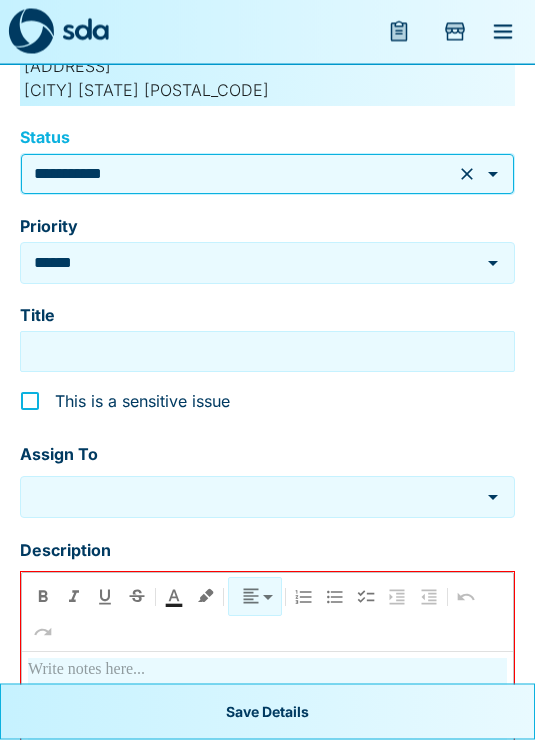 click on "Title" at bounding box center (267, 352) 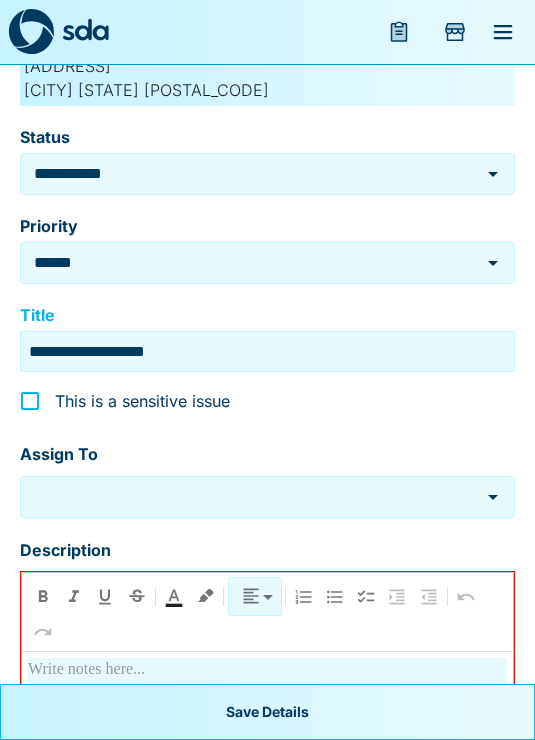 type on "**********" 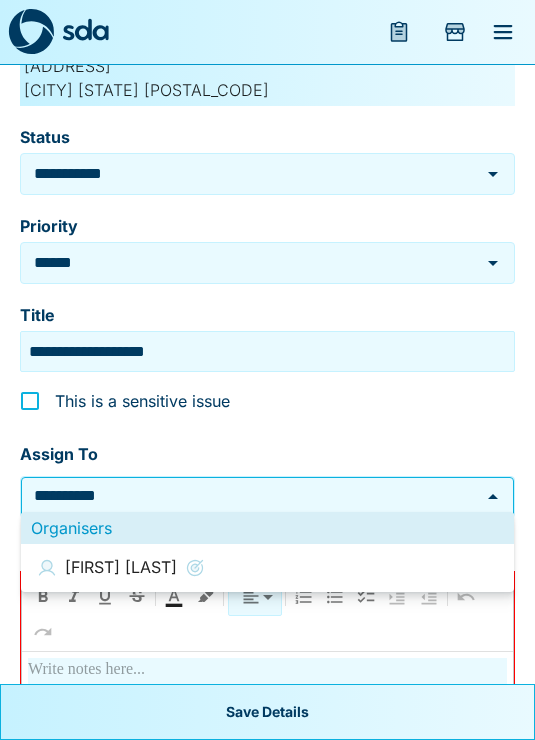 click 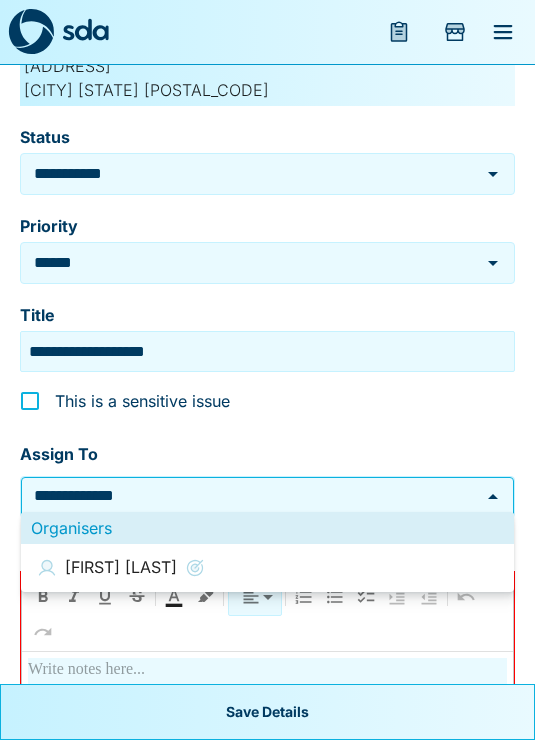 click on "**** ​" at bounding box center [267, 729] 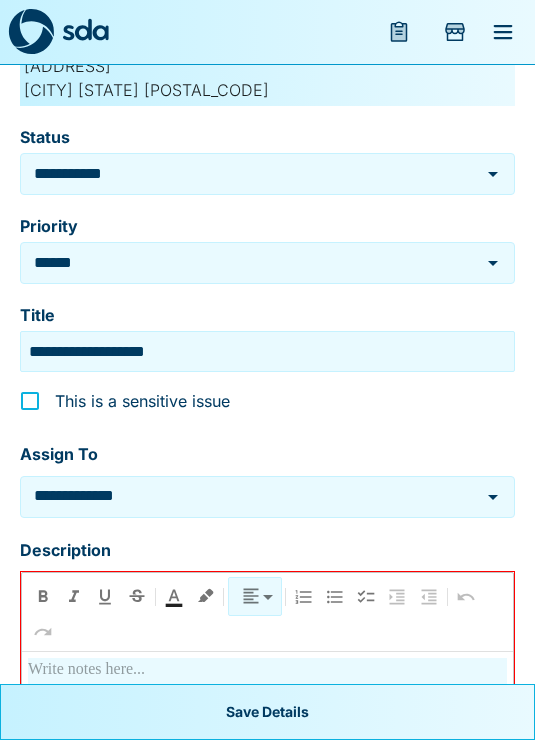 click at bounding box center (267, 670) 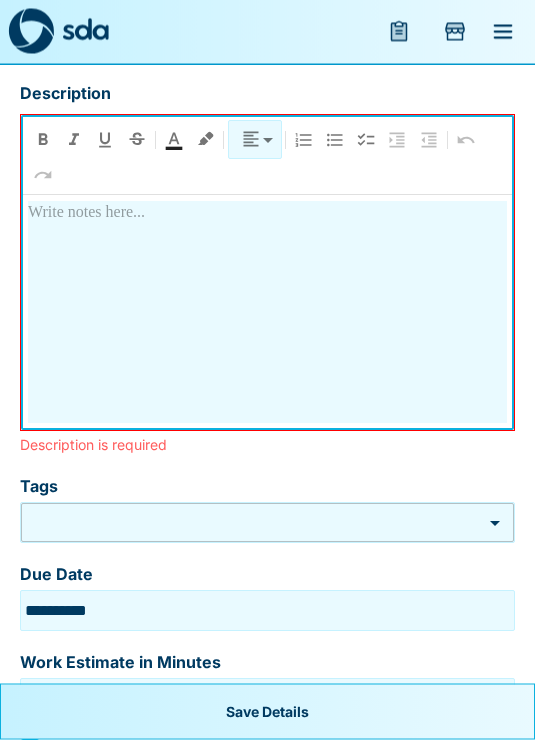 scroll, scrollTop: 868, scrollLeft: 0, axis: vertical 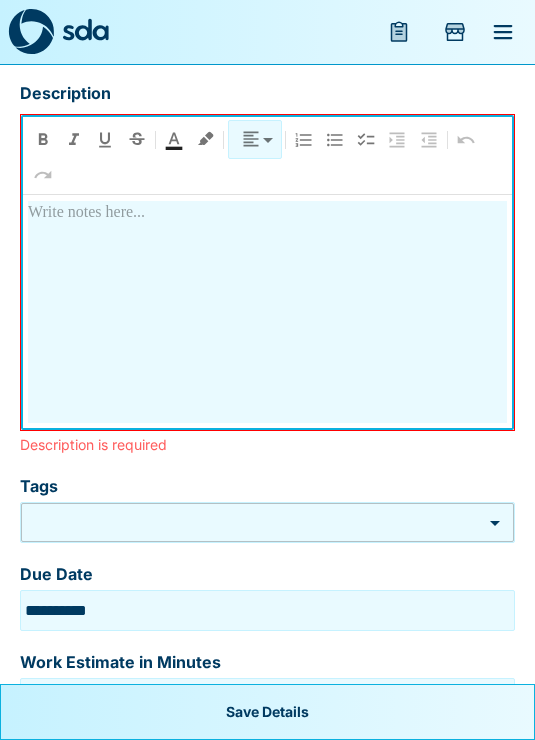 type 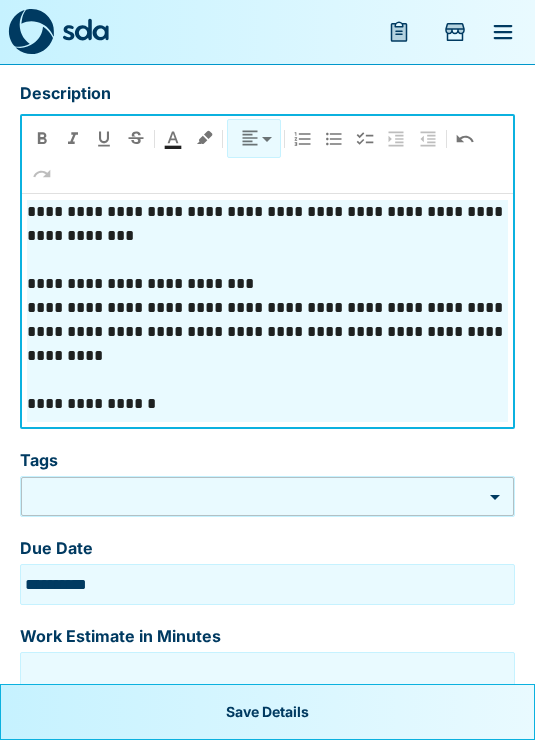click on "**********" at bounding box center (267, 146) 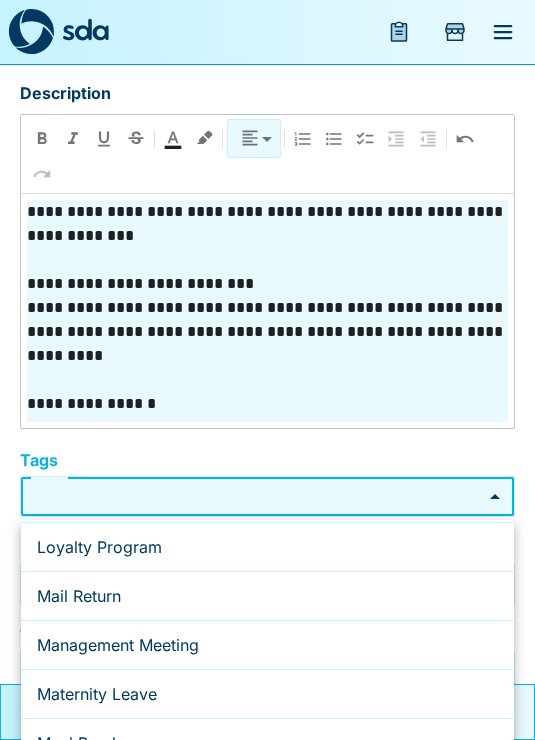 scroll, scrollTop: 1722, scrollLeft: 0, axis: vertical 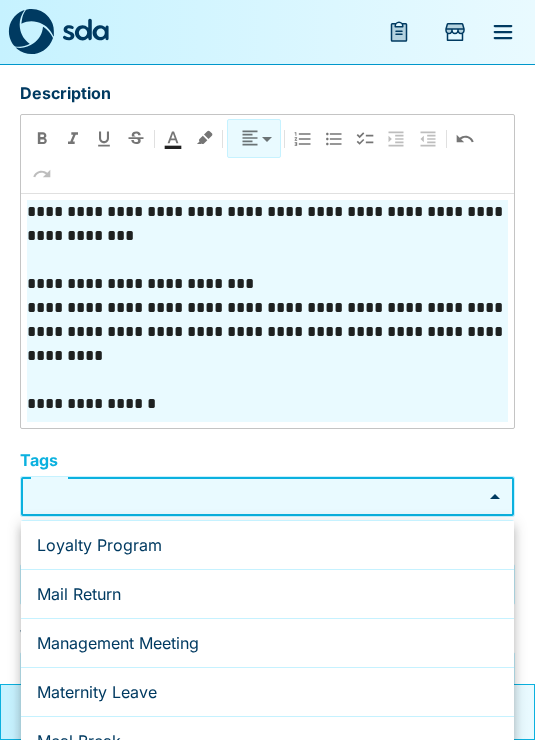click on "Management Meeting" at bounding box center [267, 643] 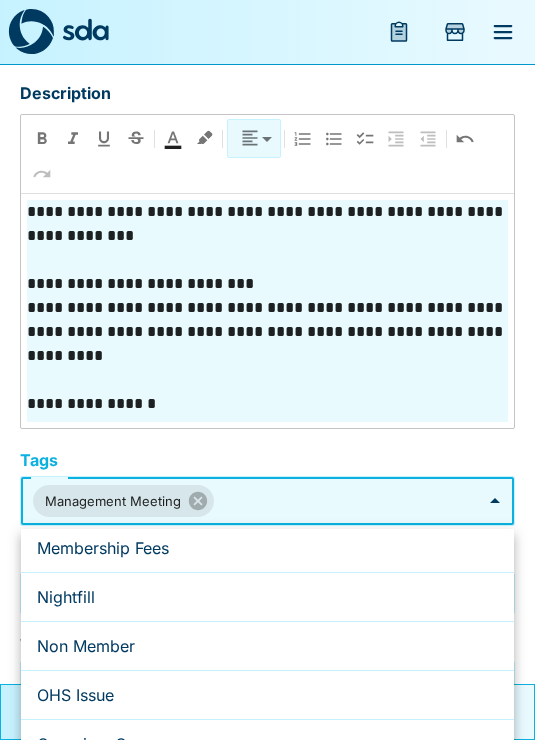 click at bounding box center [267, 370] 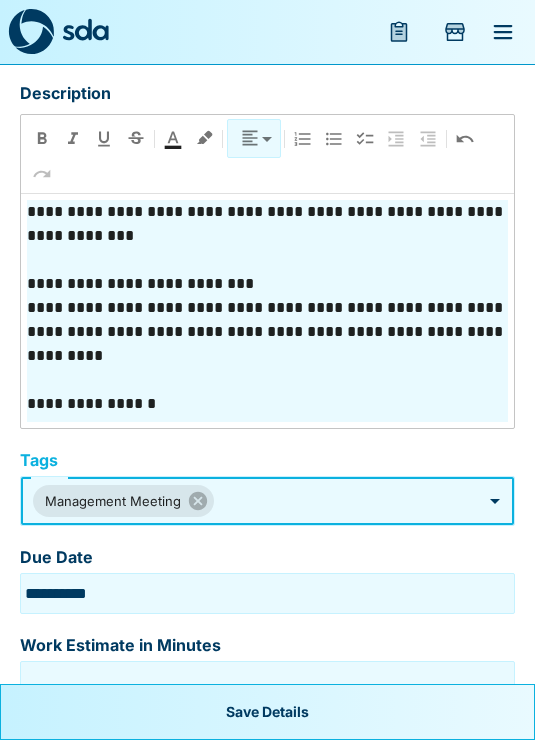 scroll, scrollTop: 0, scrollLeft: 0, axis: both 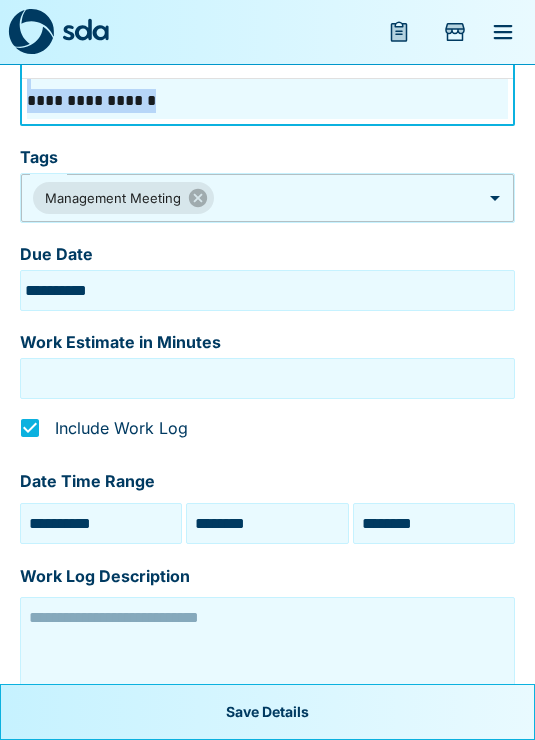 click on "Save Details" at bounding box center [267, 712] 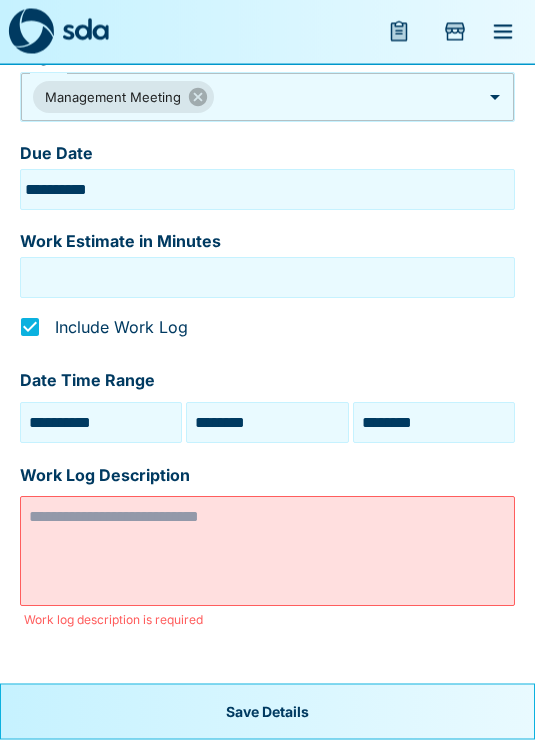 scroll, scrollTop: 1273, scrollLeft: 0, axis: vertical 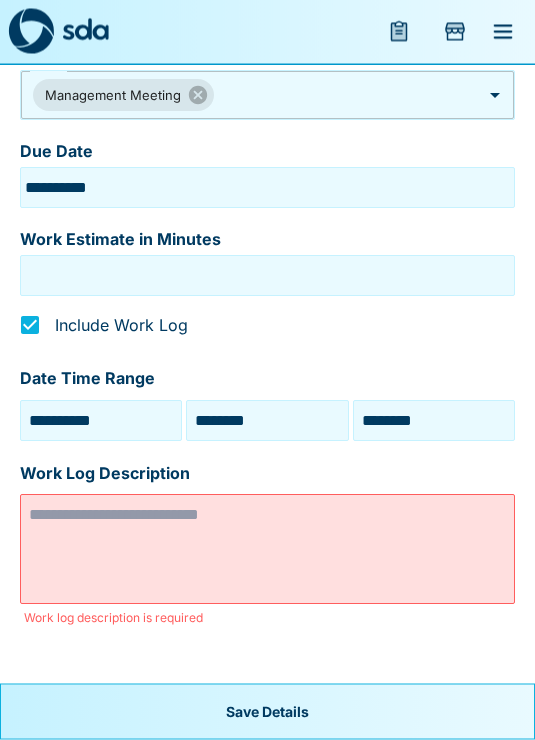 type 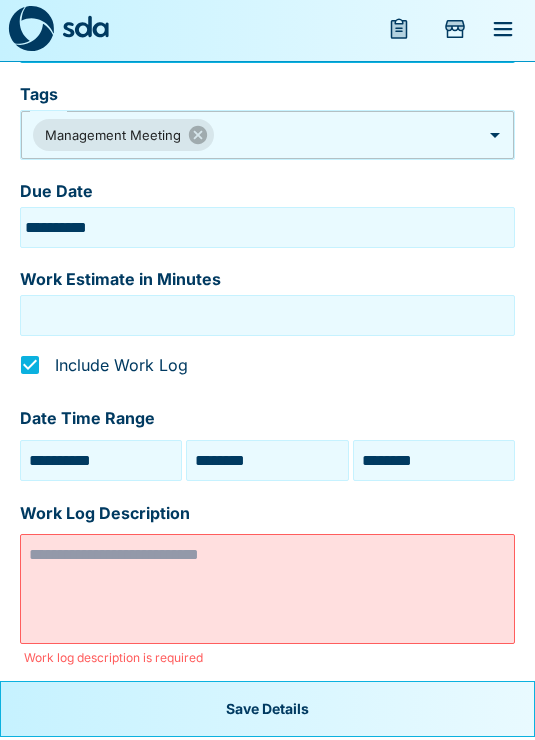 scroll, scrollTop: 1234, scrollLeft: 0, axis: vertical 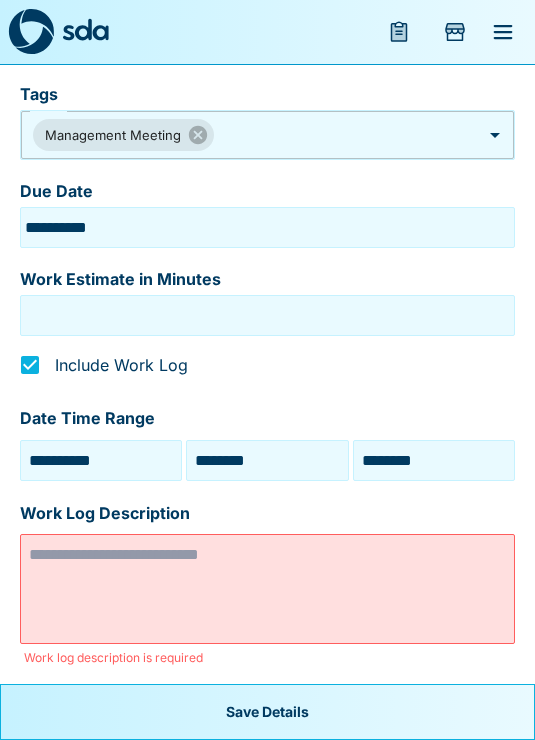 click at bounding box center [267, 589] 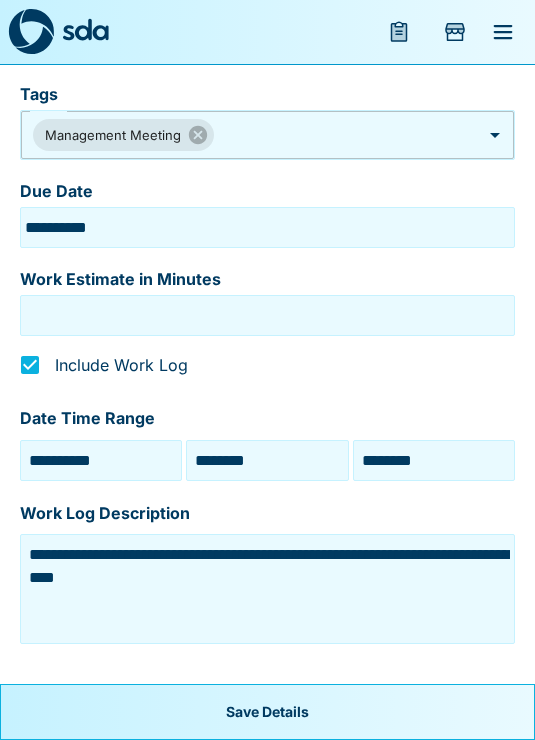 type on "**********" 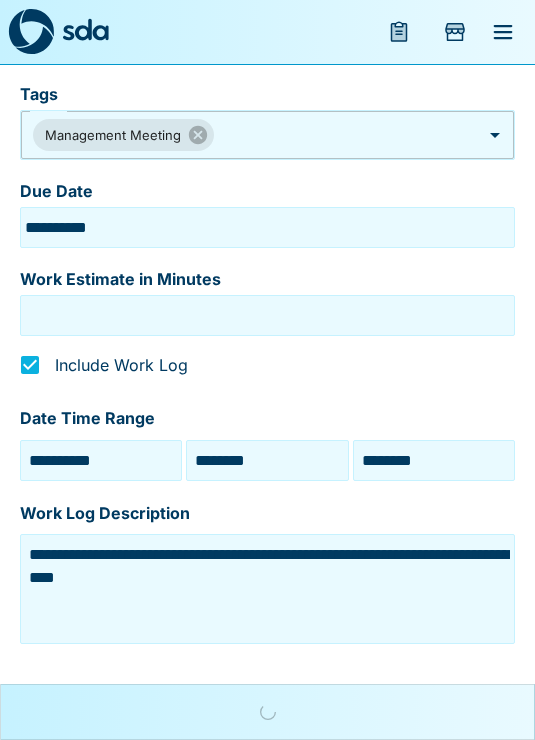 scroll, scrollTop: 0, scrollLeft: 0, axis: both 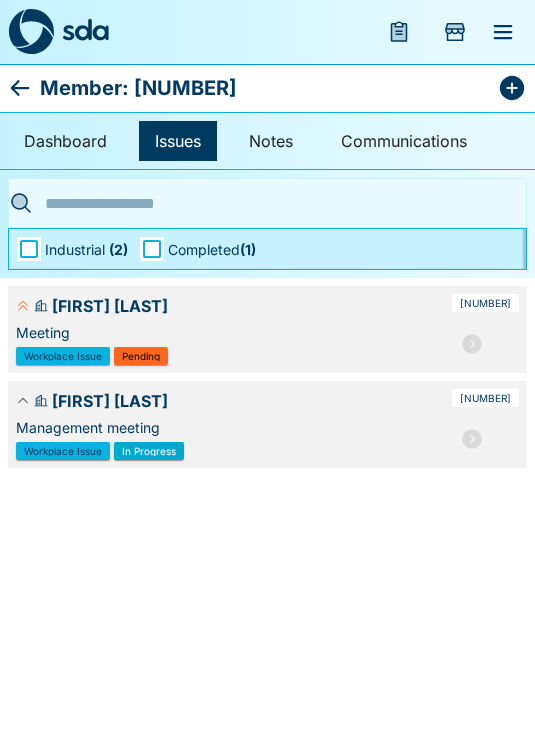 click on "Meeting" at bounding box center (232, 332) 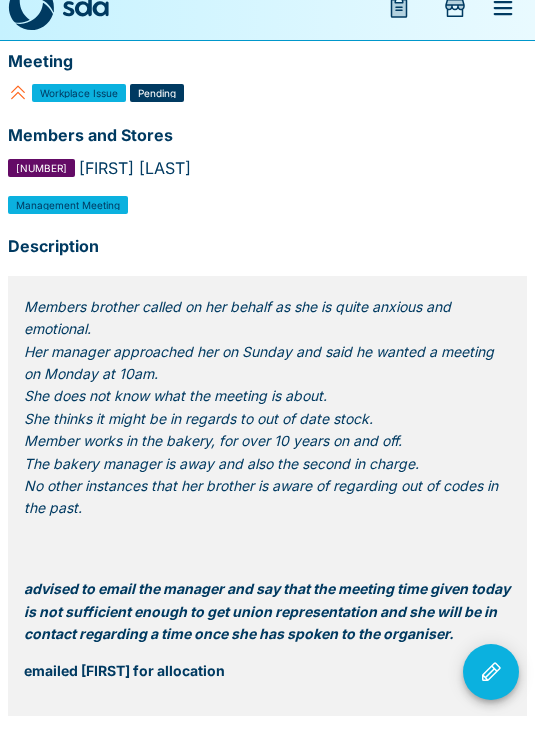 scroll, scrollTop: 0, scrollLeft: 0, axis: both 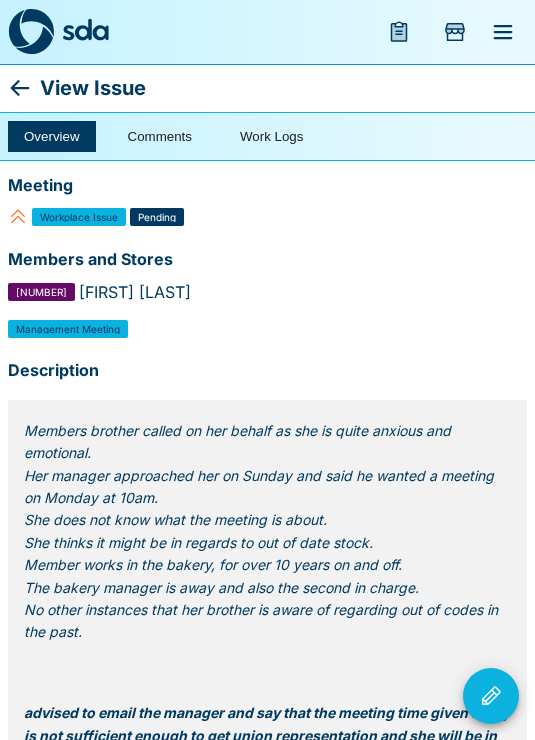 click at bounding box center (491, 696) 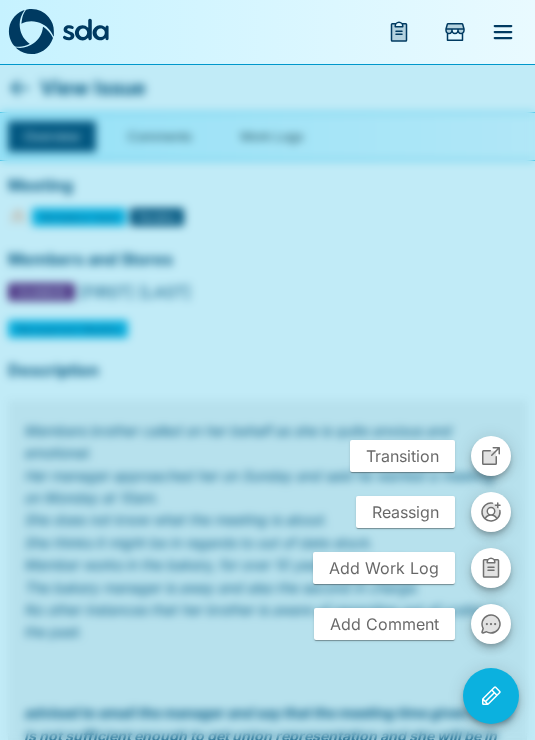 click on "Transition" at bounding box center [402, 456] 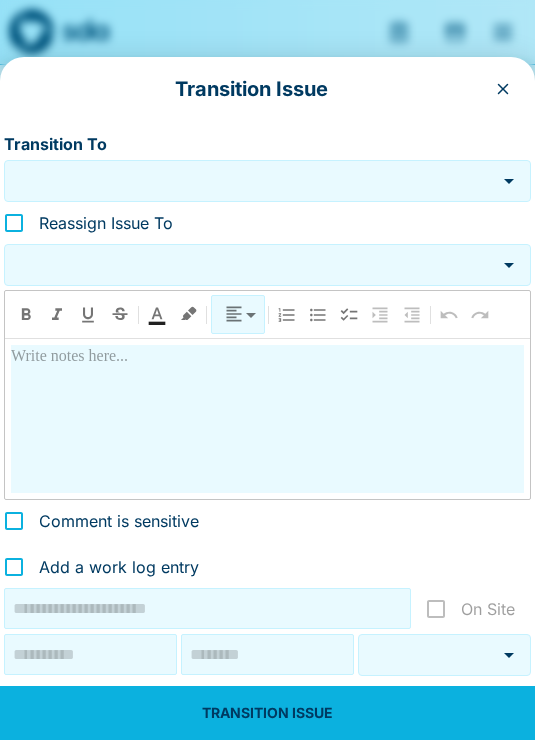 type on "**" 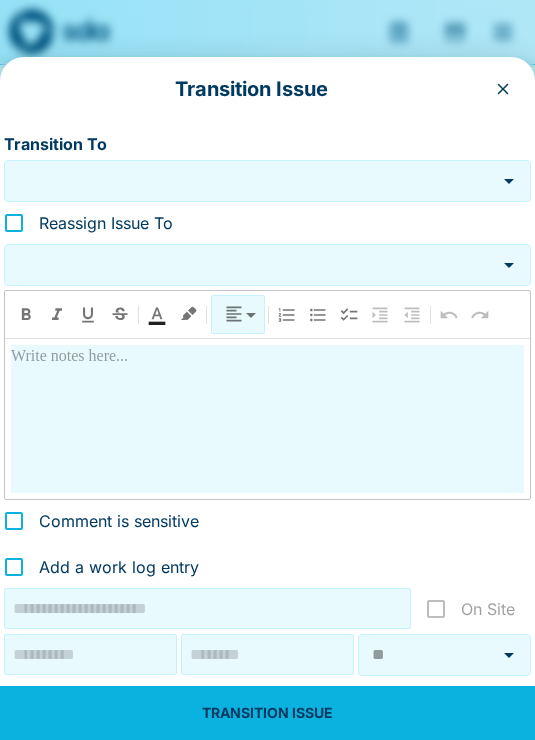 type on "**********" 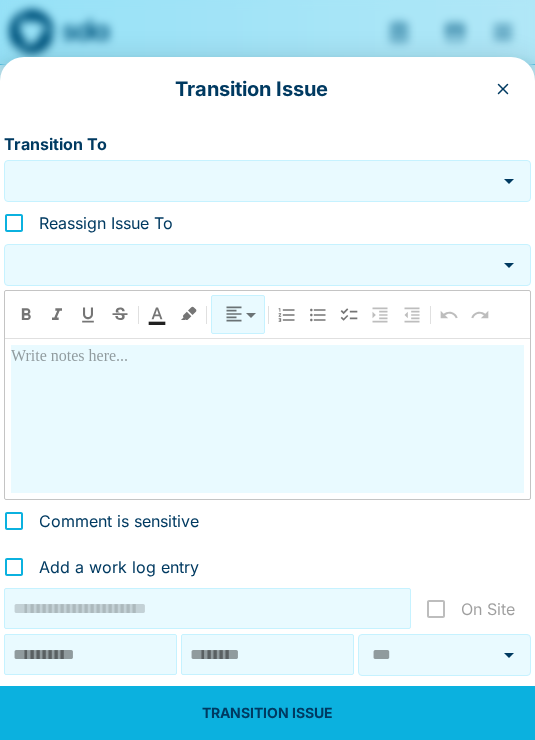 click on "Transition To" at bounding box center [252, 180] 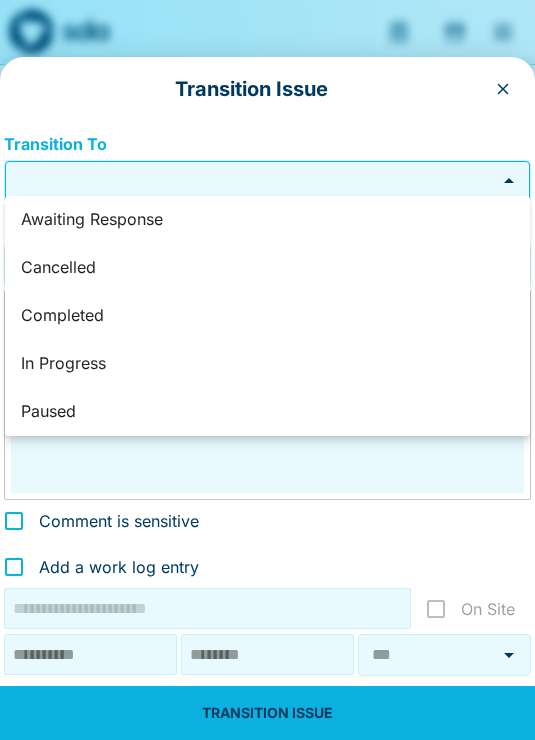 click on "Completed" at bounding box center (267, 316) 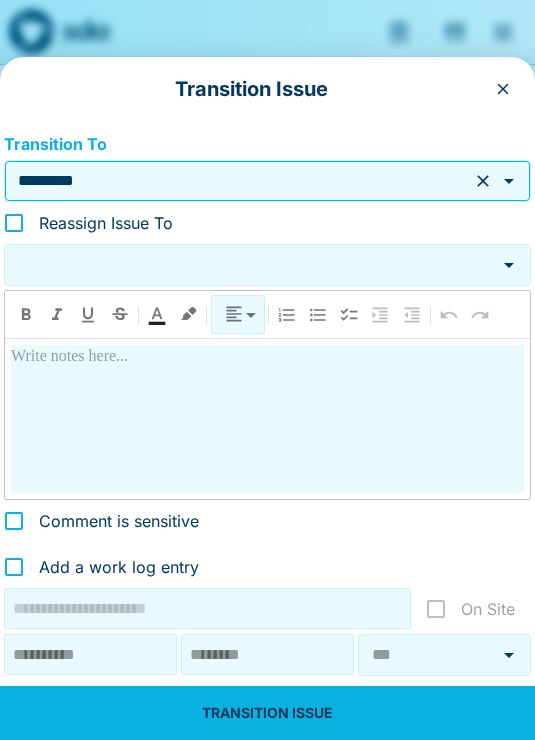click on "TRANSITION ISSUE" at bounding box center [267, 713] 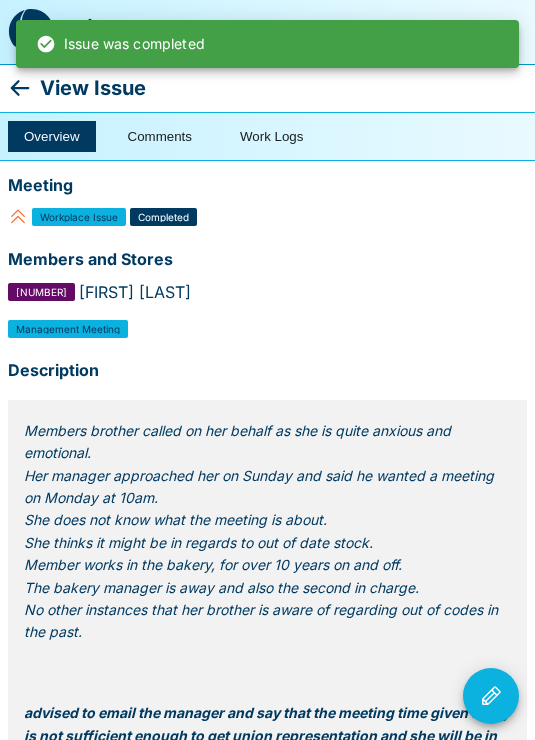 click 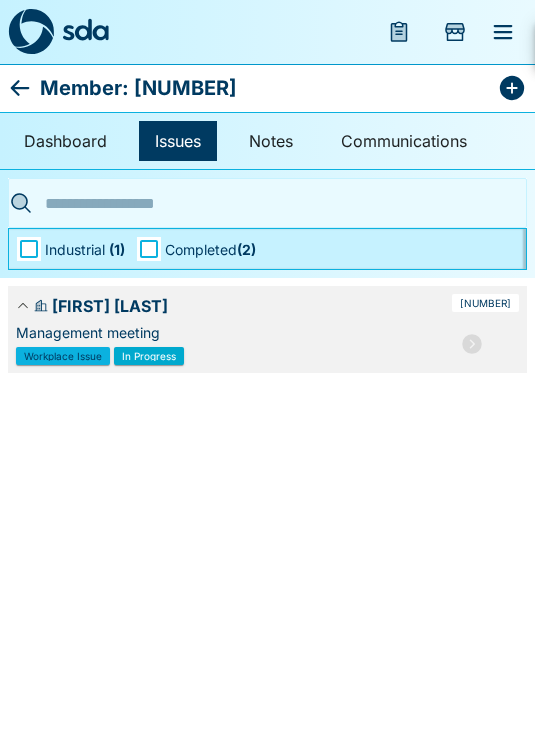 click on "Completed  ( 2 )" at bounding box center [210, 249] 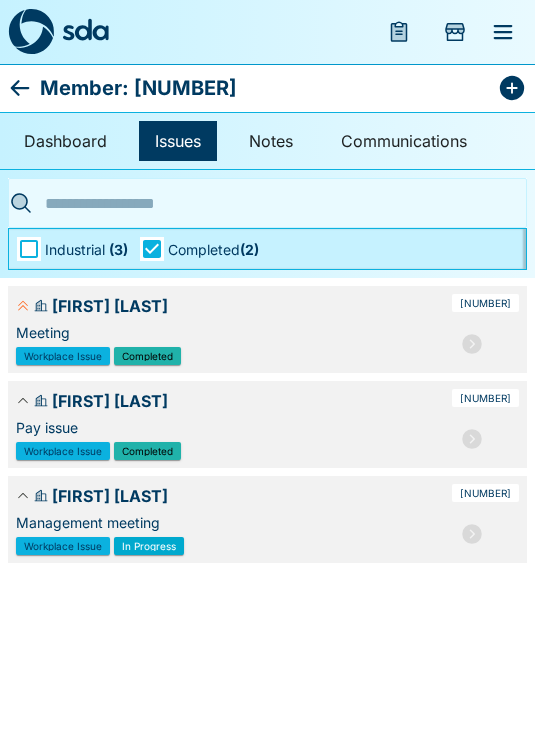 click on "Workplace Issue In Progress" at bounding box center [232, 546] 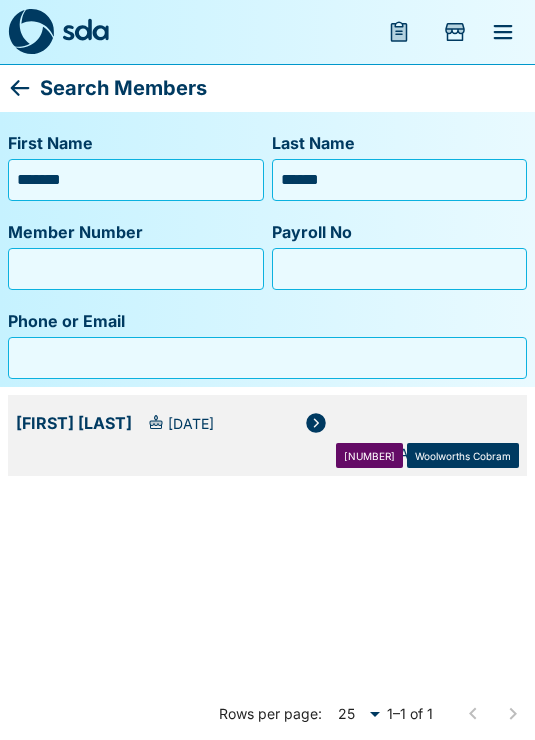 click 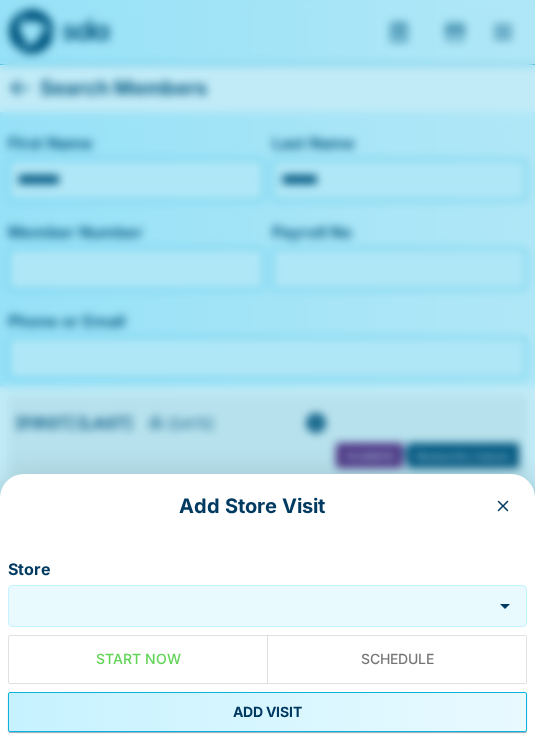 click at bounding box center [503, 506] 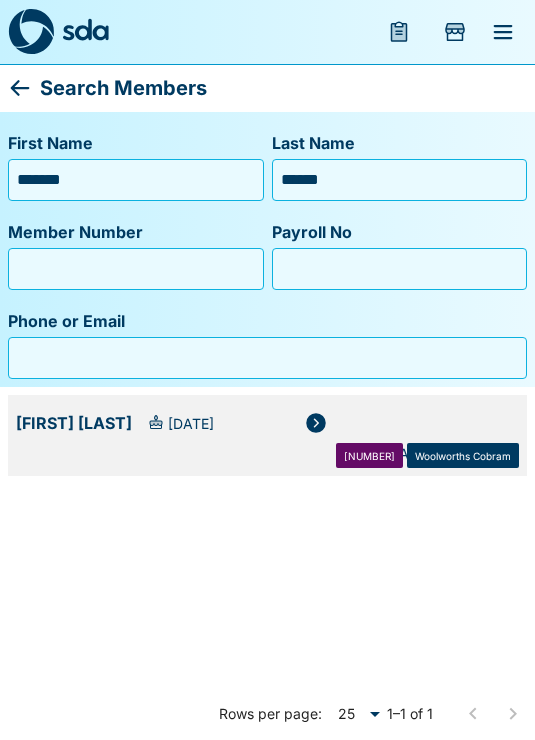 click at bounding box center (316, 423) 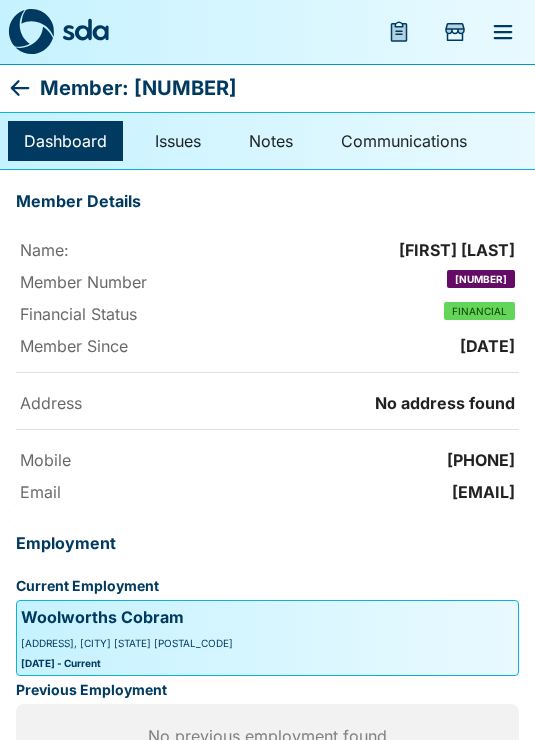 click on "Member Details" at bounding box center (251, 202) 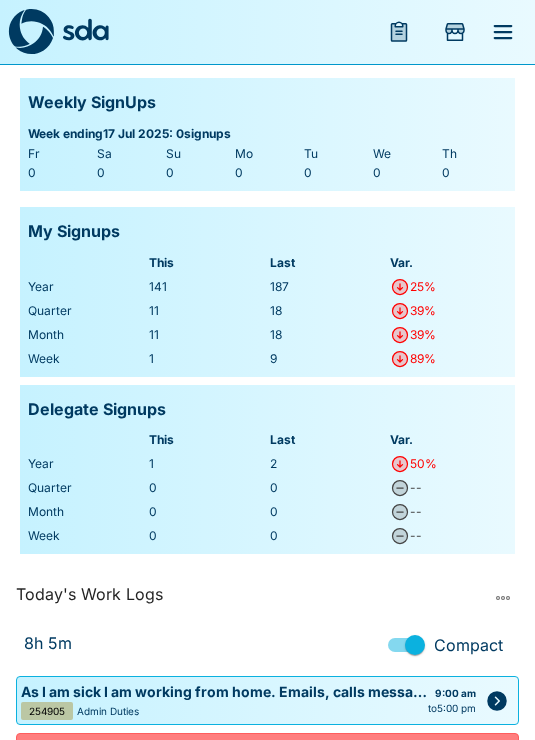 scroll, scrollTop: 375, scrollLeft: 0, axis: vertical 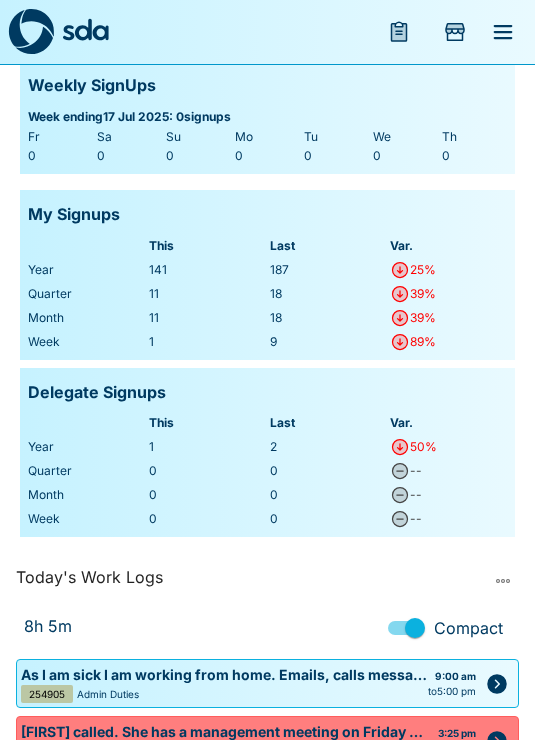 click 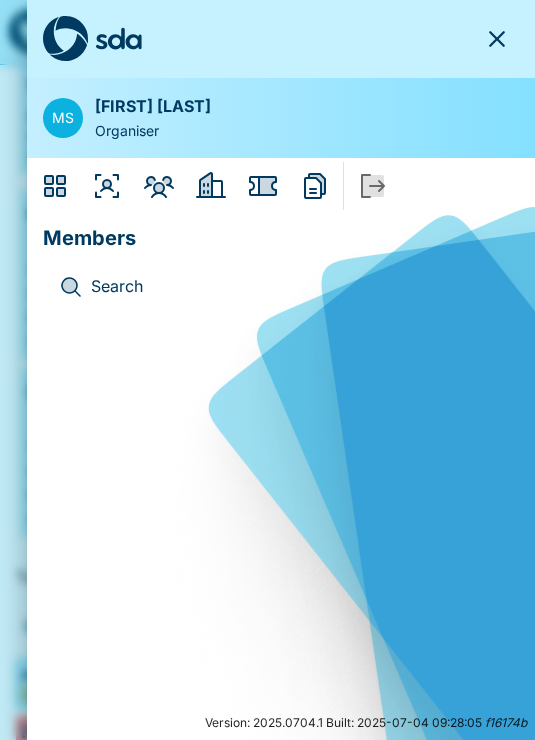 click 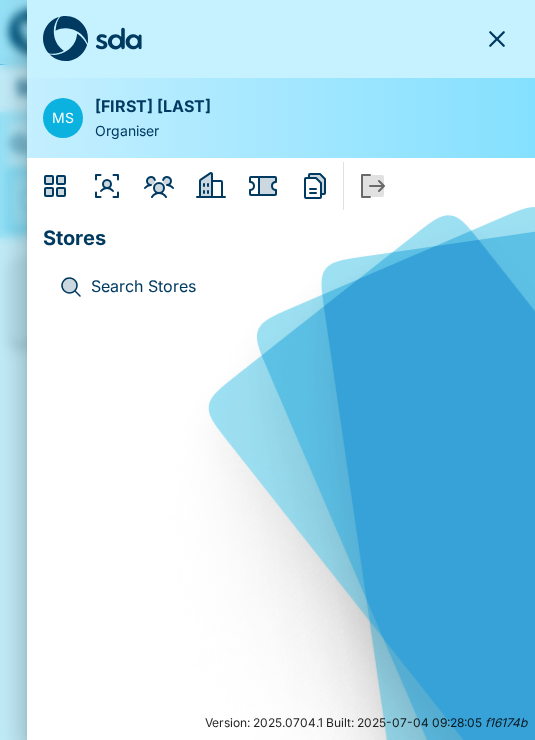 click 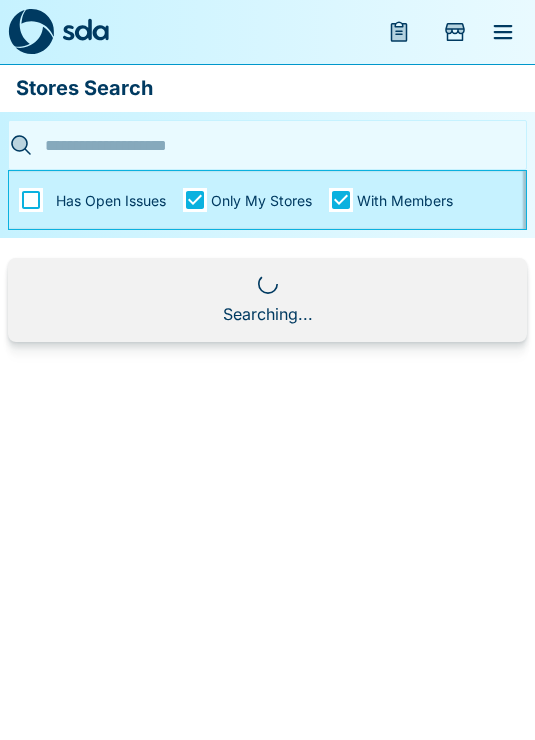 click at bounding box center (261, 145) 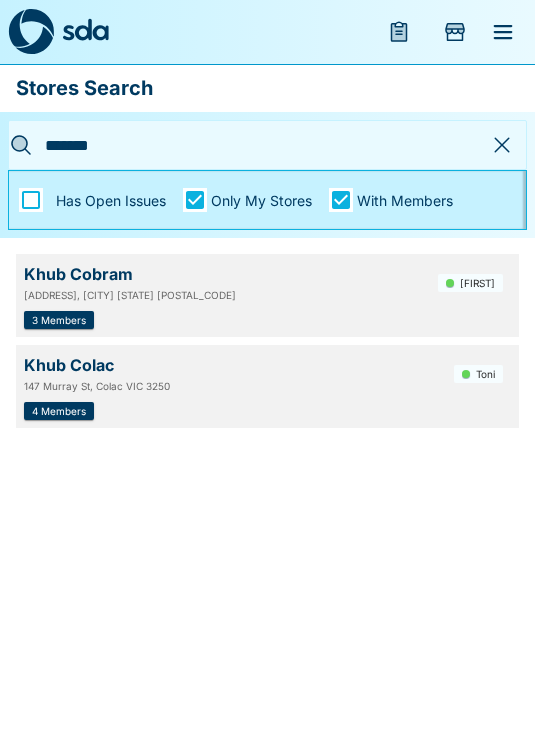 type on "********" 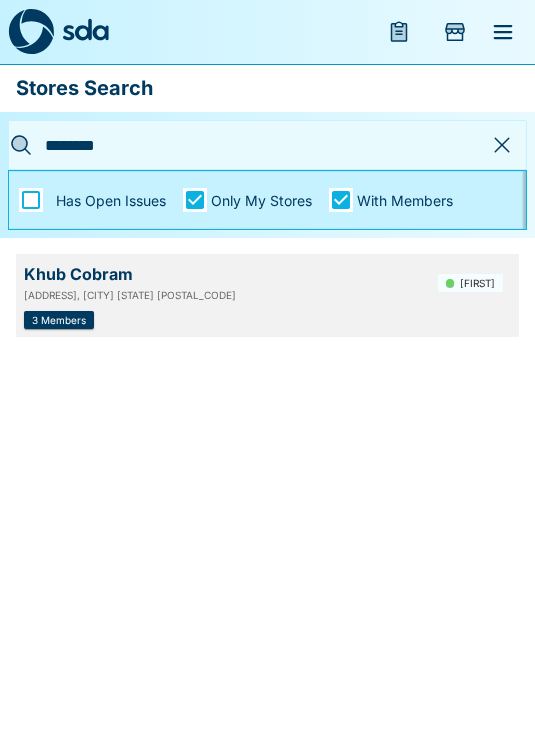 click on "3 Members" at bounding box center [59, 320] 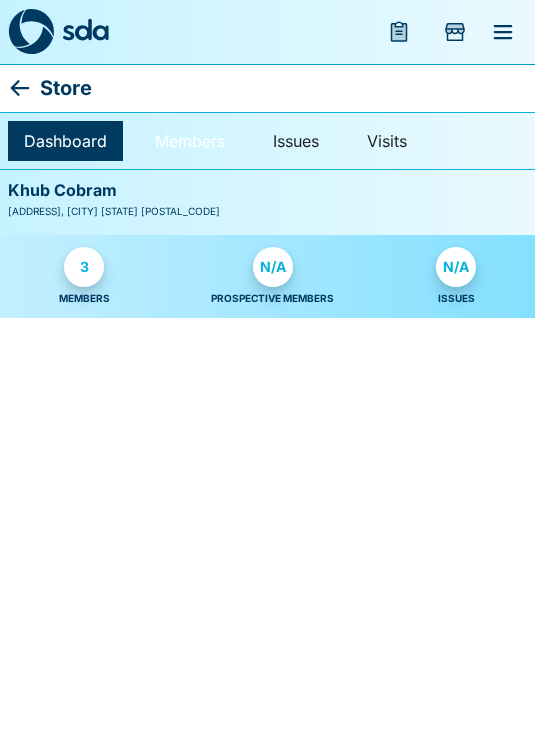 click on "Members" at bounding box center [190, 141] 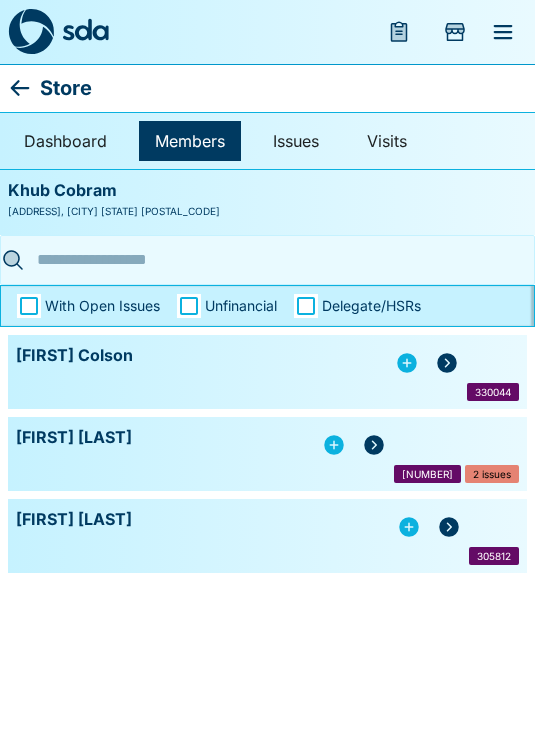 click 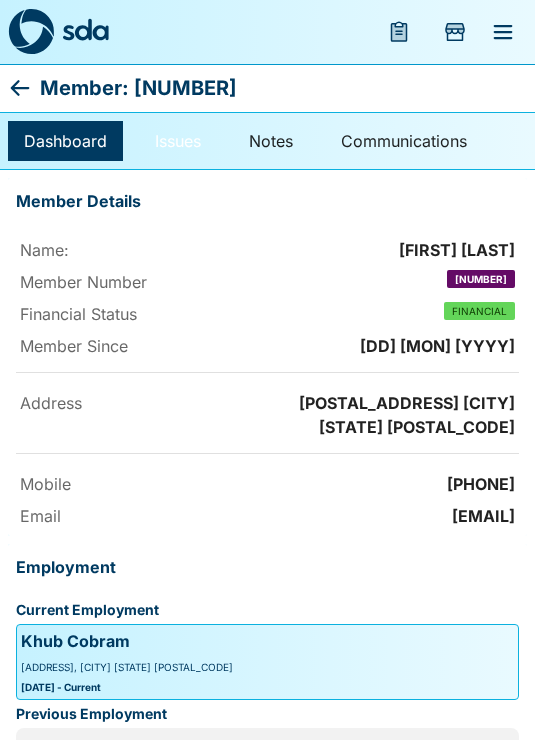 click on "Issues" at bounding box center [178, 141] 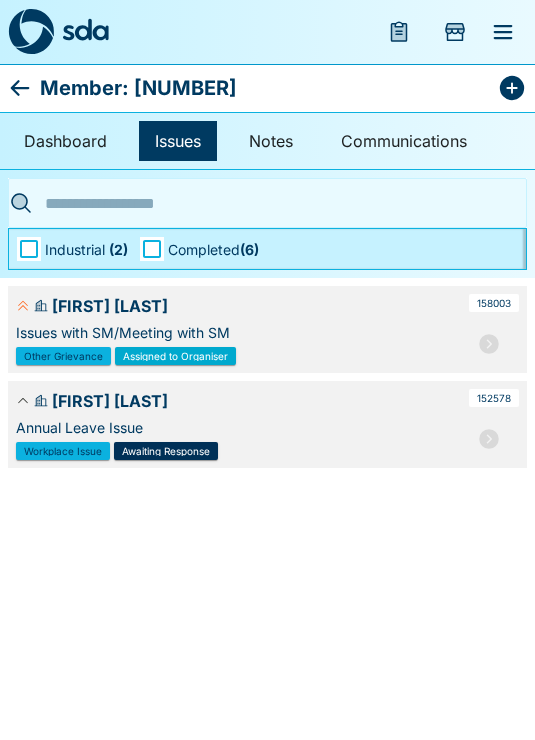 click at bounding box center [489, 439] 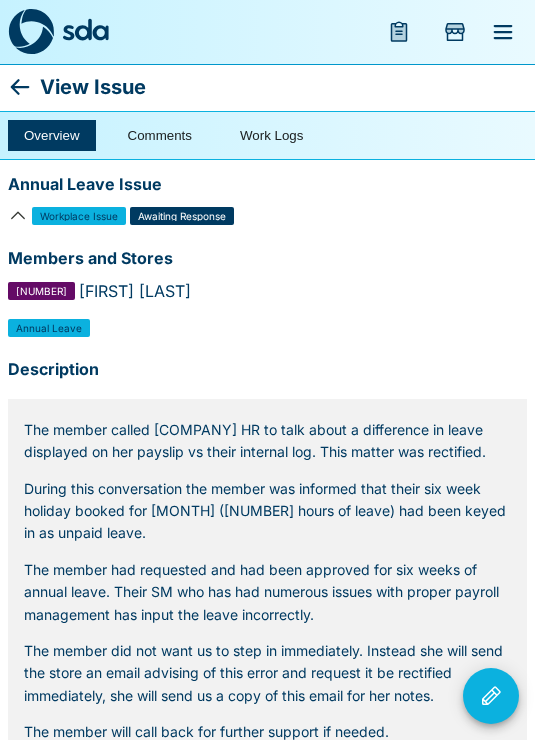 scroll, scrollTop: 0, scrollLeft: 0, axis: both 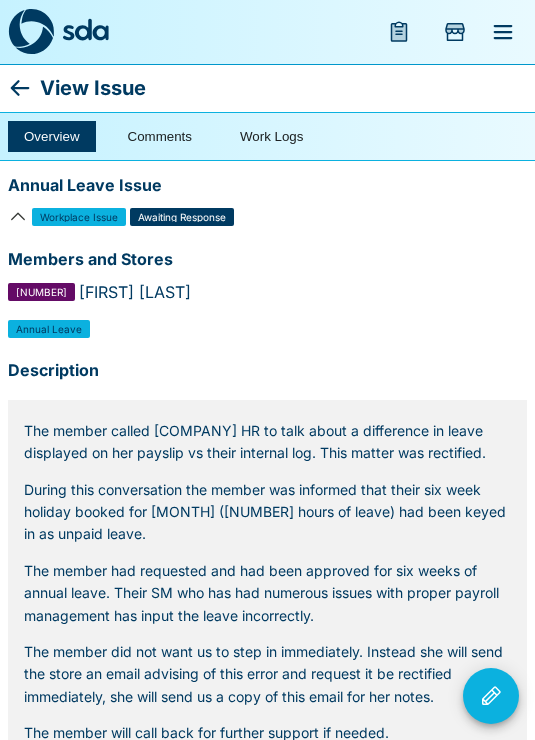 click on "Comments" at bounding box center (160, 136) 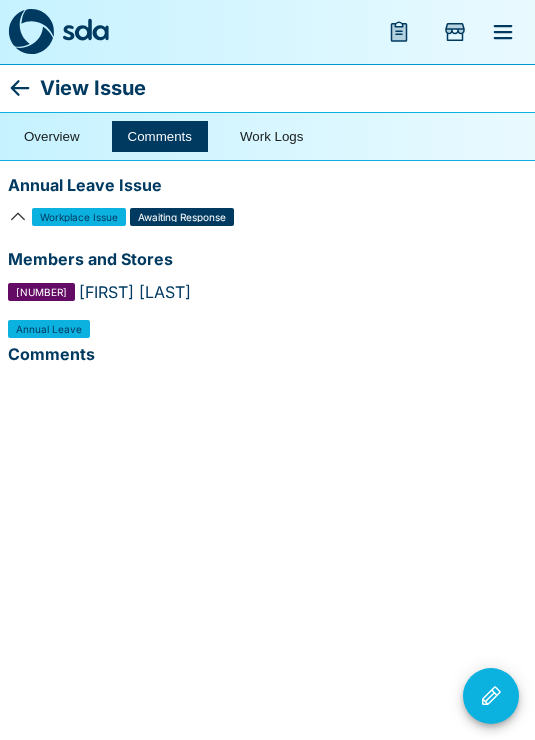 click on "Overview  Comments Work Logs" at bounding box center (267, 136) 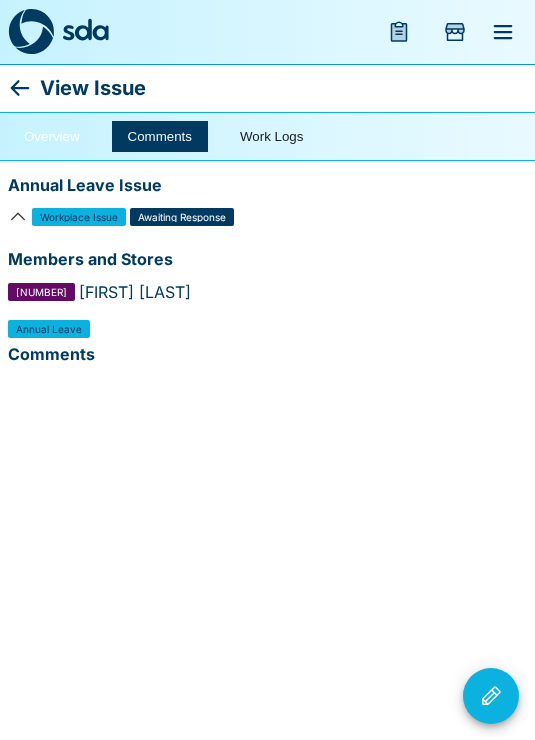 click on "Overview" at bounding box center [52, 136] 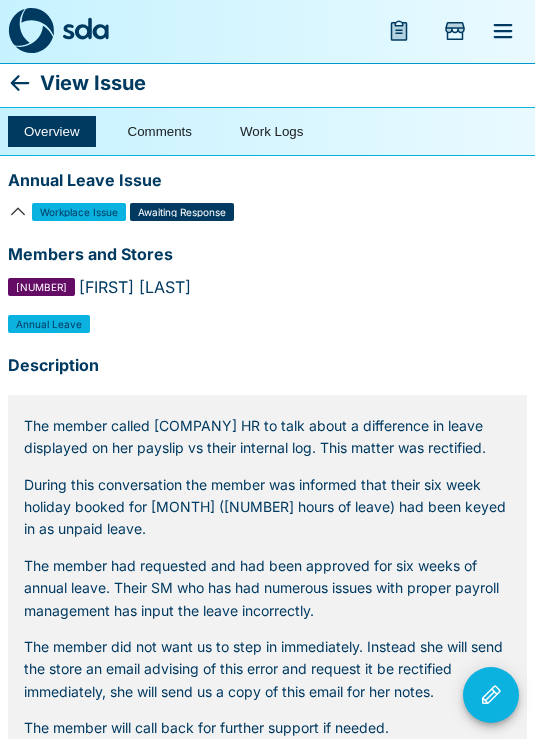 scroll, scrollTop: 0, scrollLeft: 0, axis: both 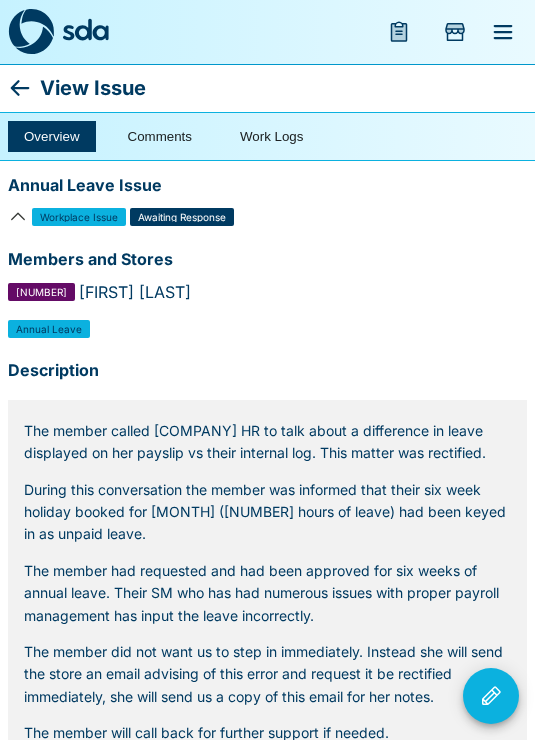 click 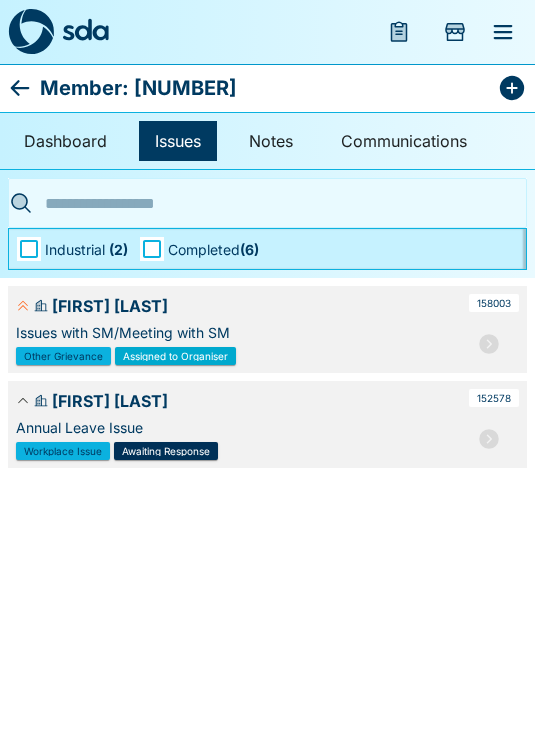 click 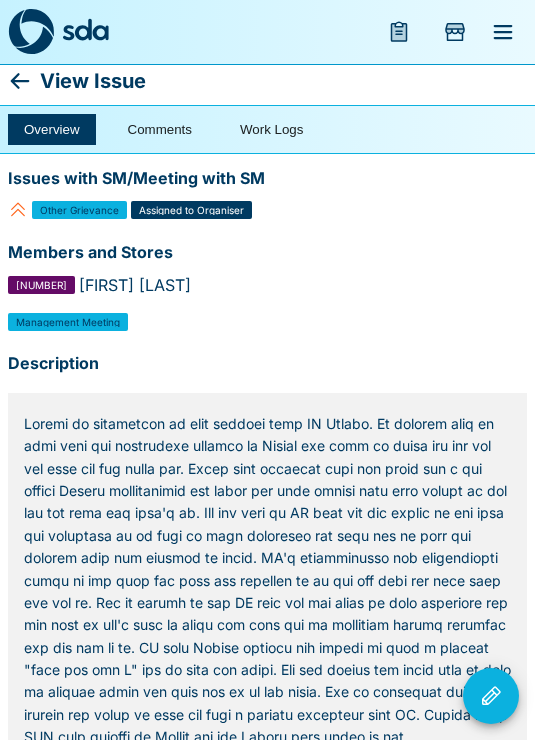 scroll, scrollTop: 0, scrollLeft: 0, axis: both 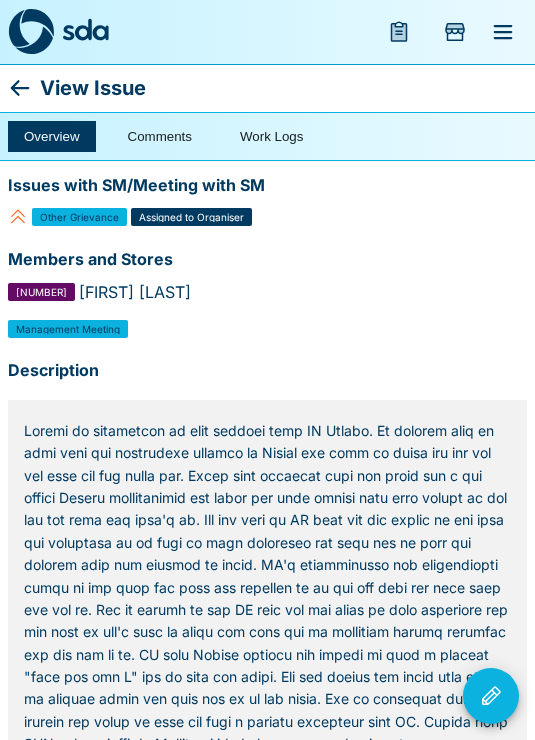 click on "Overview  Comments Work Logs" at bounding box center (267, 136) 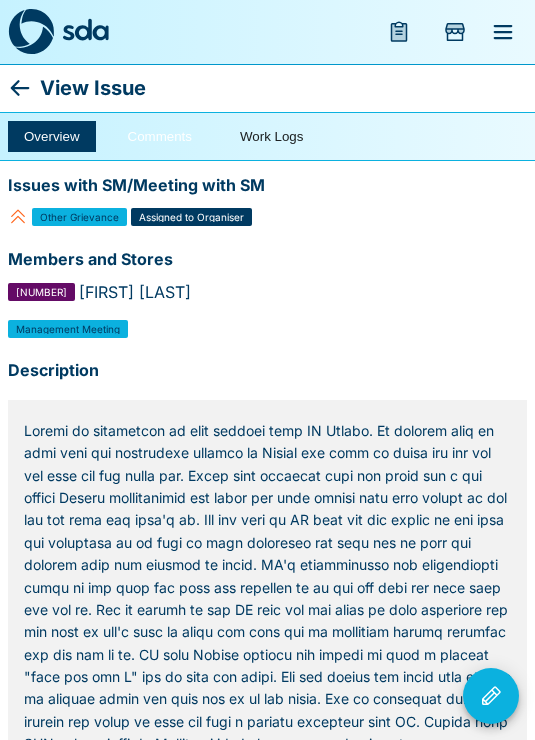 click on "Comments" at bounding box center (160, 136) 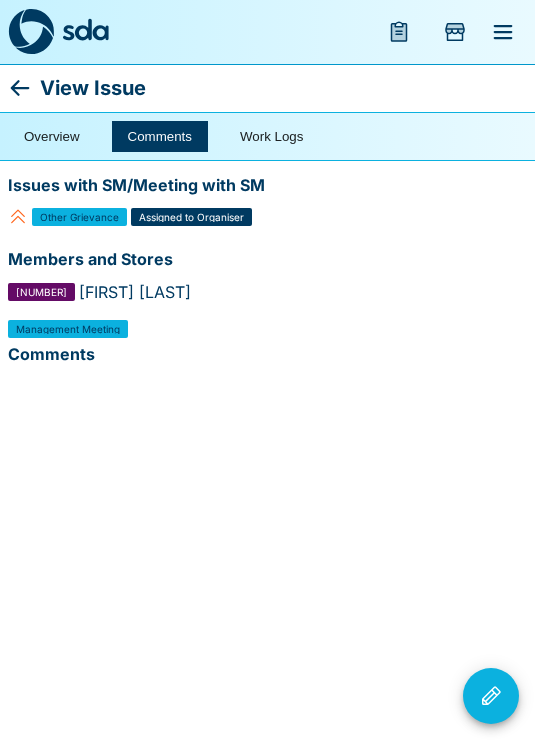 click on "View Issue Overview  Comments Work Logs Issues with SM/Meeting with SM   Other Grievance Assigned to Organiser Members and Stores  [NUMBER] [FIRST]   [LAST] Management Meeting Comments Add Comment Add Work Log Reassign Transition" at bounding box center [267, 192] 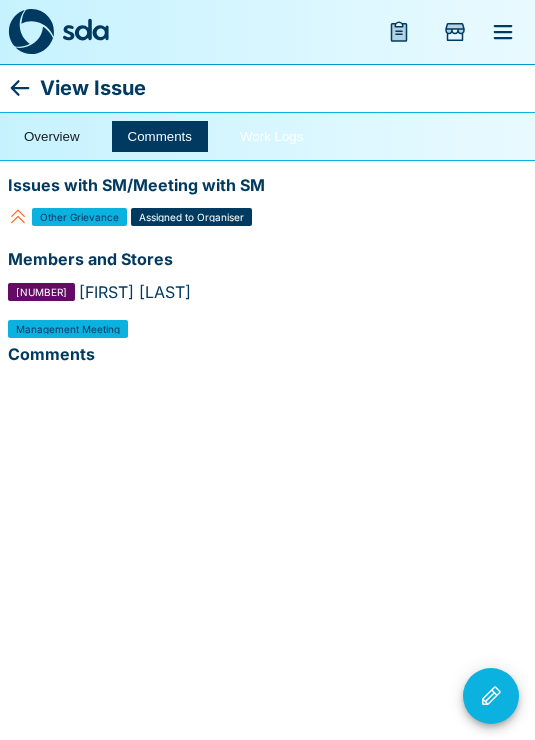 click on "Work Logs" at bounding box center (271, 136) 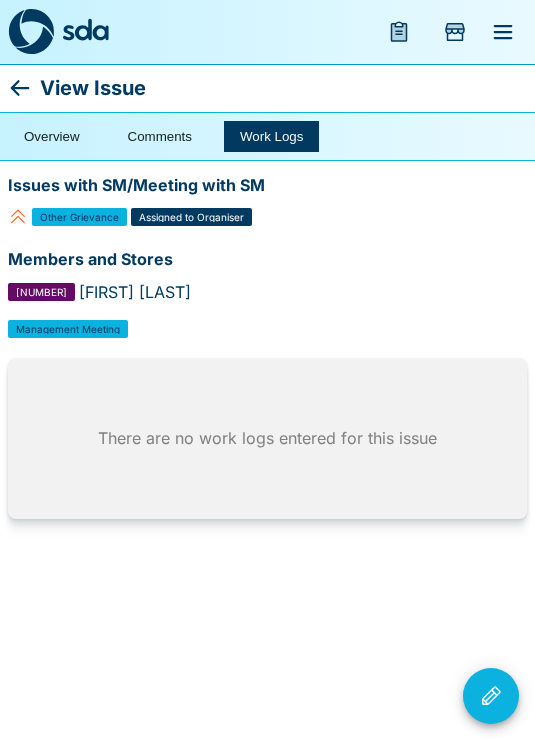 click 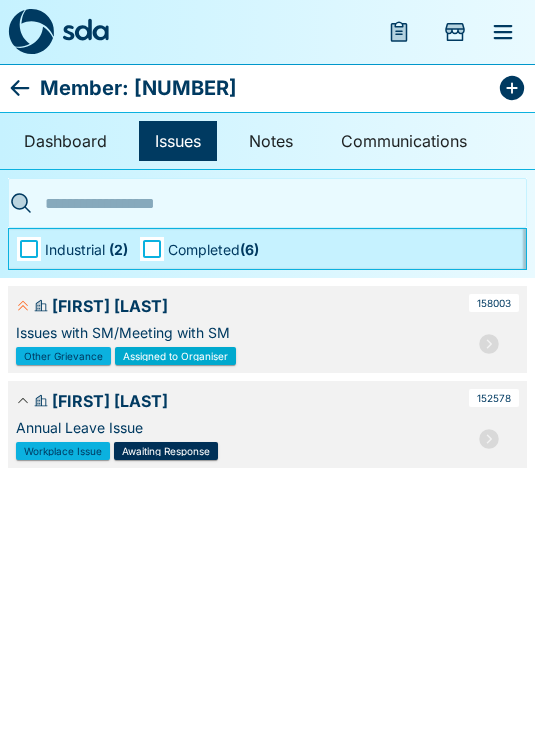 click at bounding box center [382, 88] 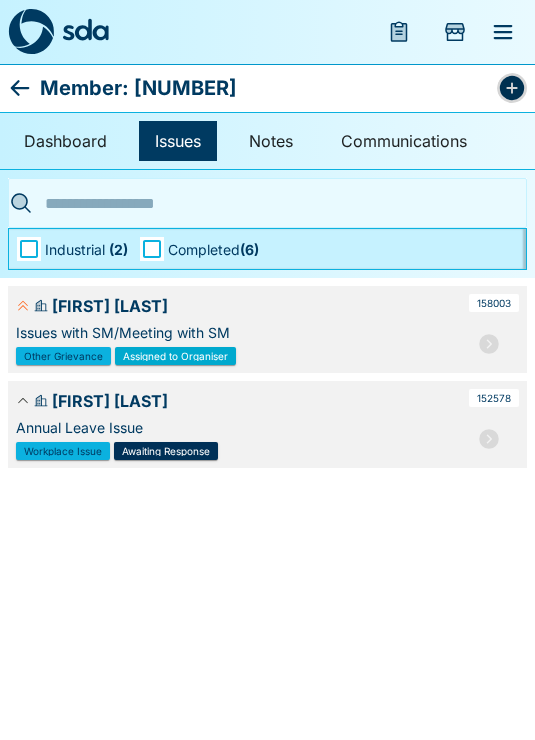 click 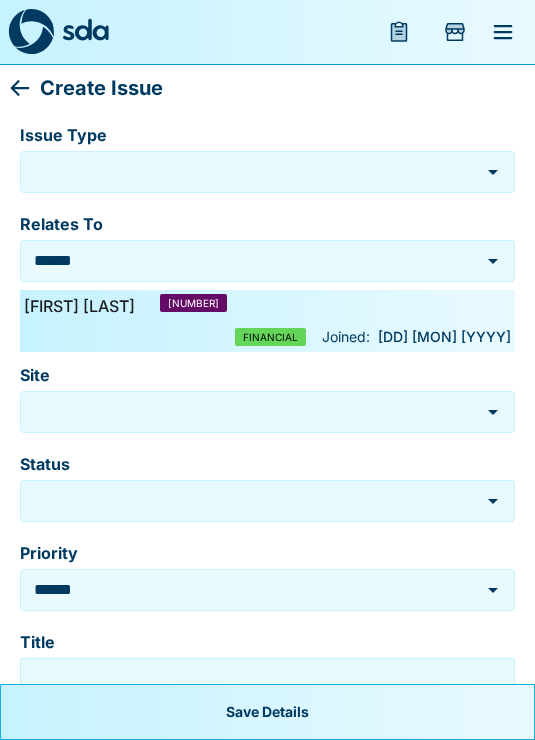 click 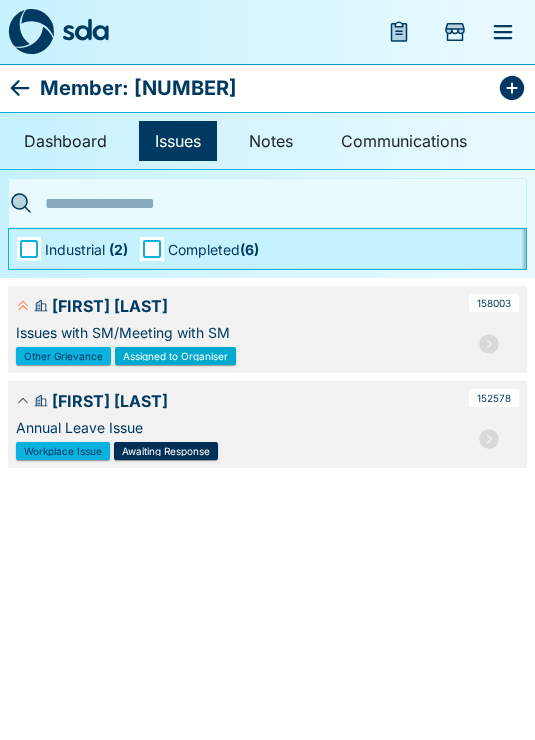 click 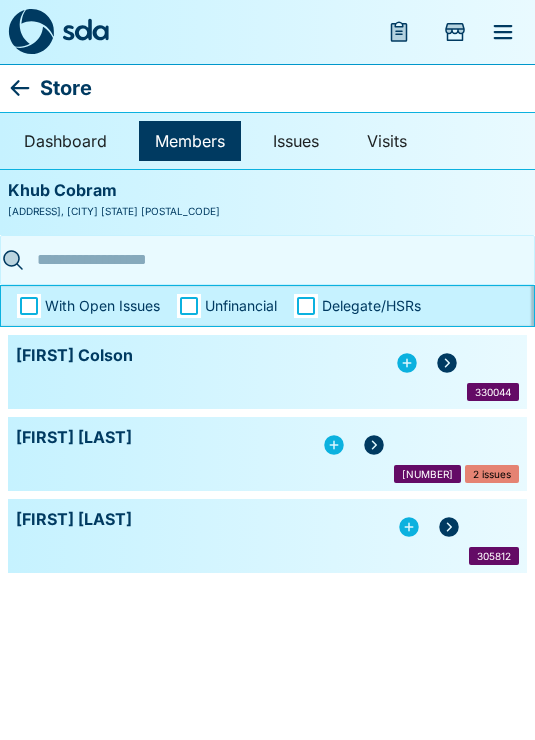 click 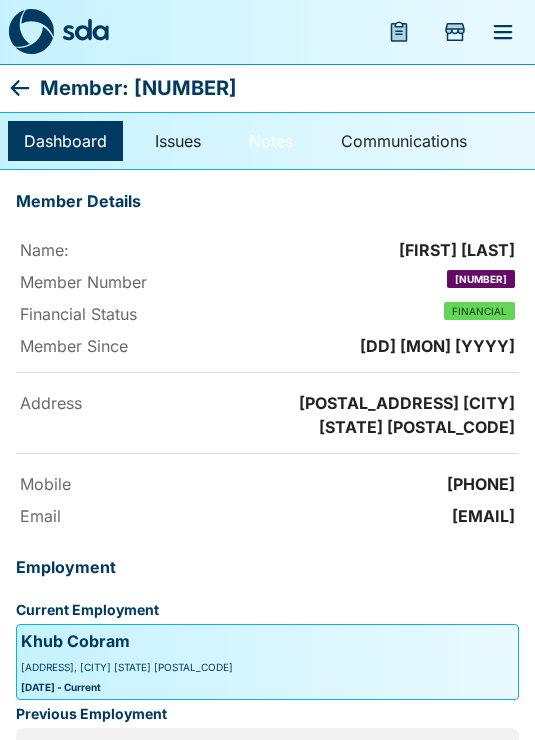 click on "Notes" at bounding box center [271, 141] 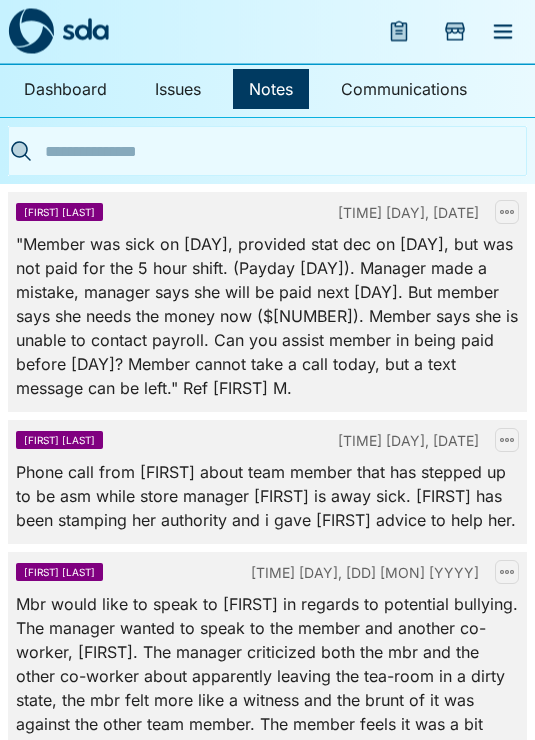 scroll, scrollTop: 0, scrollLeft: 0, axis: both 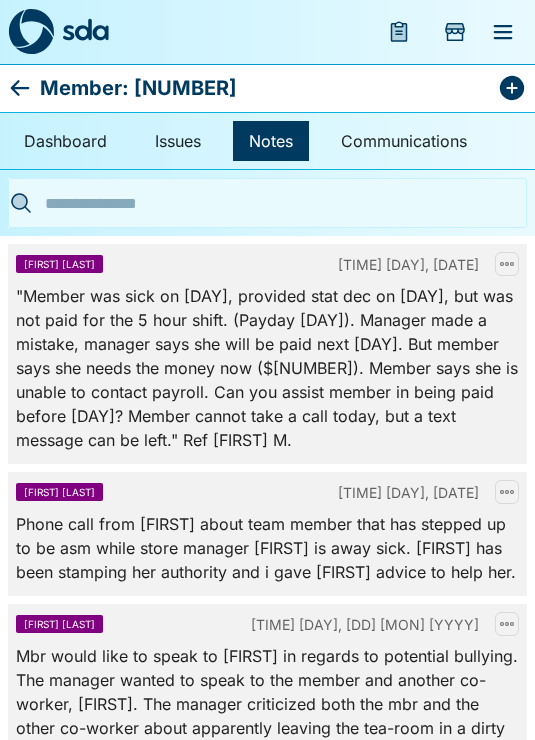 click 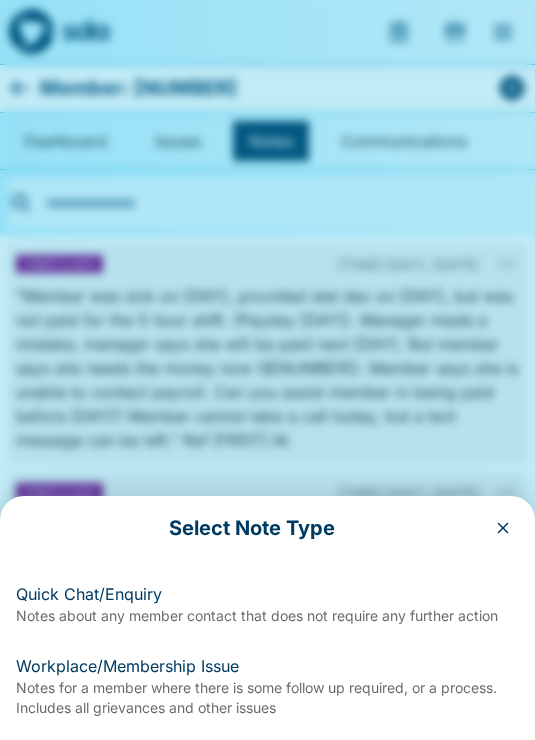 click on "Notes about any member contact that does not require any further action" at bounding box center (267, 616) 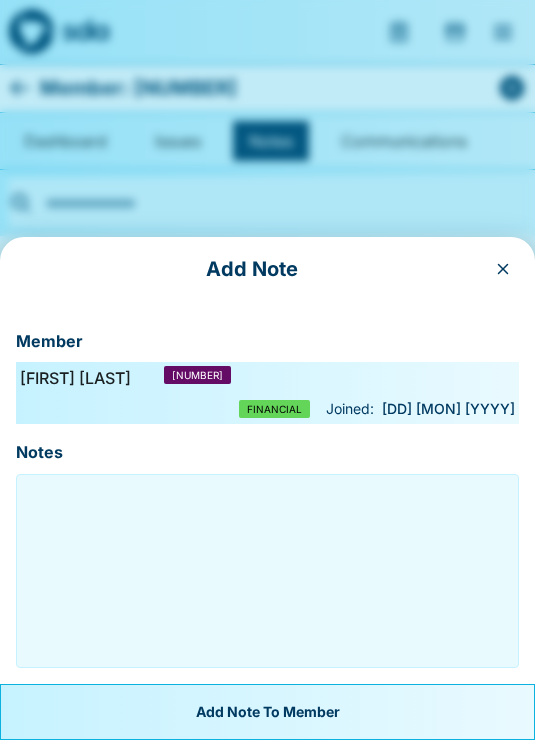 click at bounding box center [267, 571] 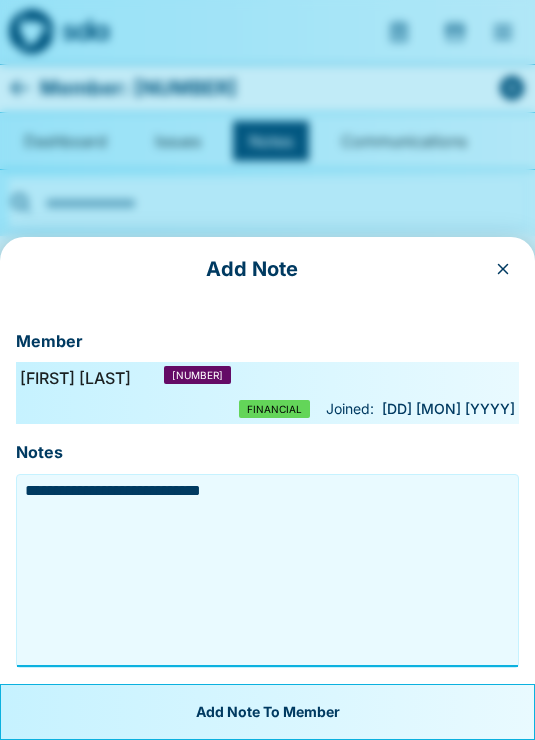 click on "**********" at bounding box center (267, 571) 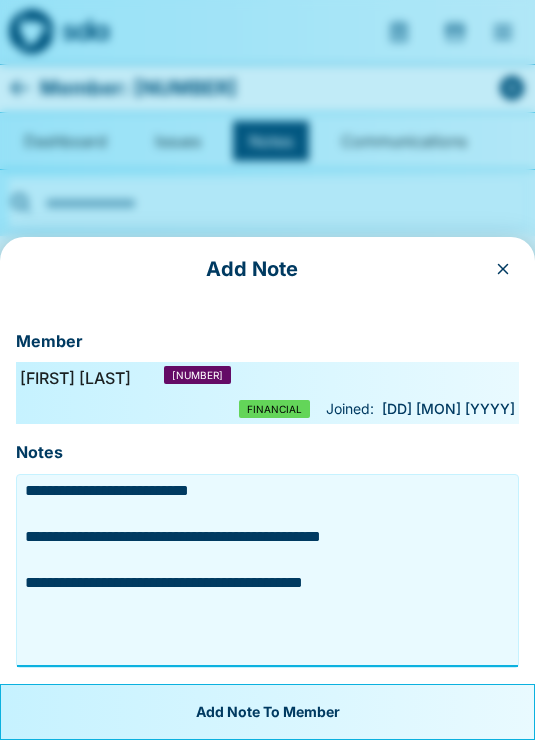 type on "**********" 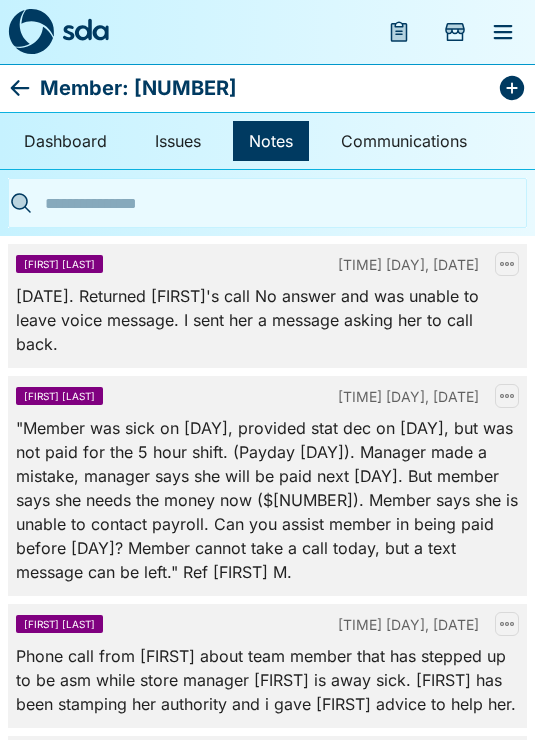 click 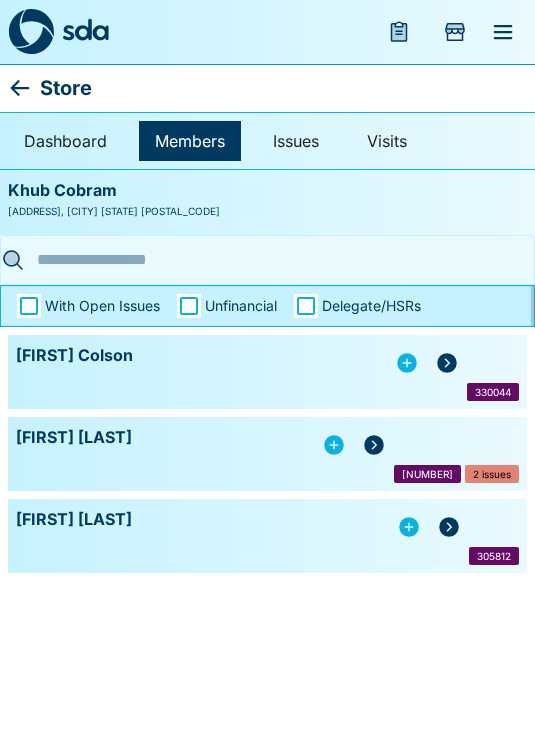 click 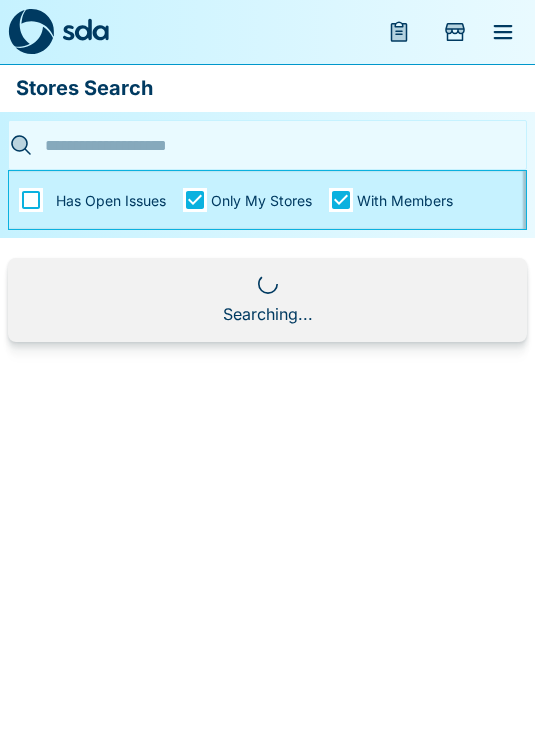 click 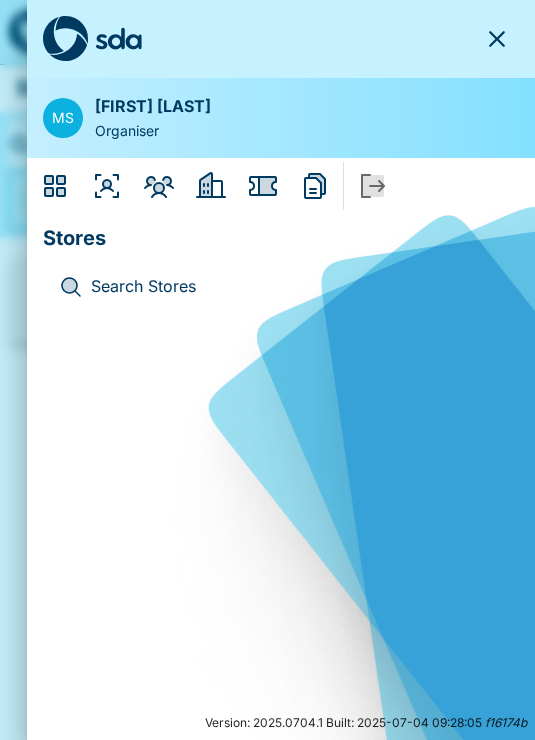 click 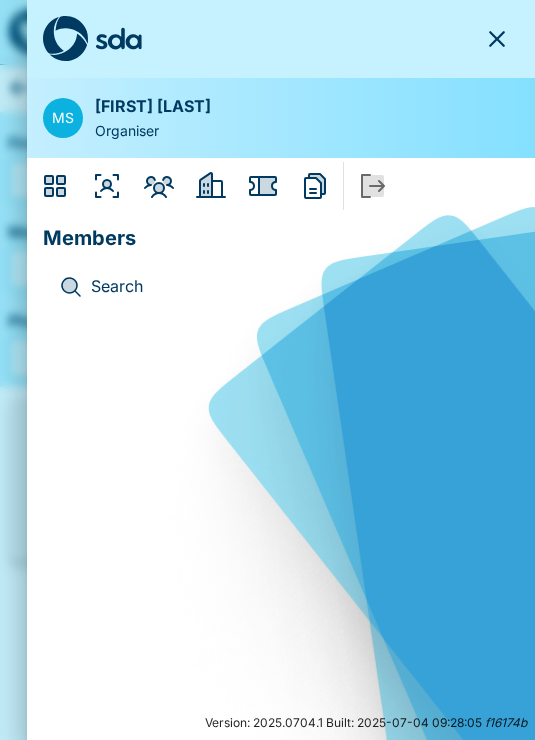 click on "Search" at bounding box center [297, 287] 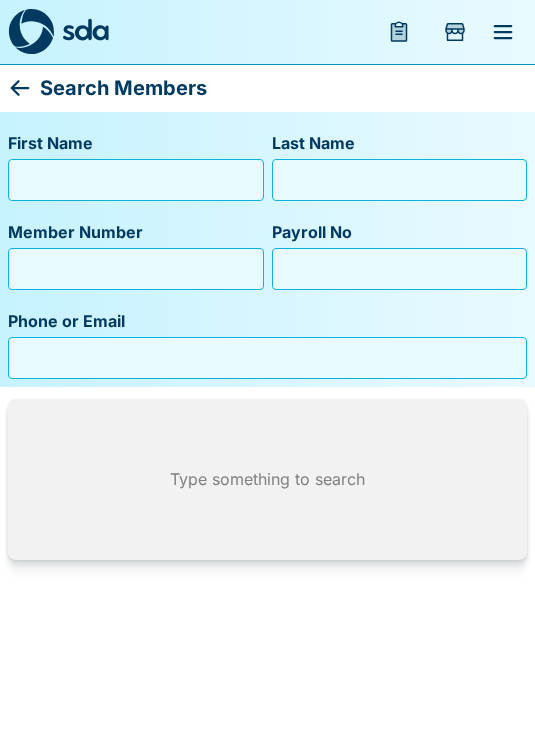click on "First Name" at bounding box center (136, 180) 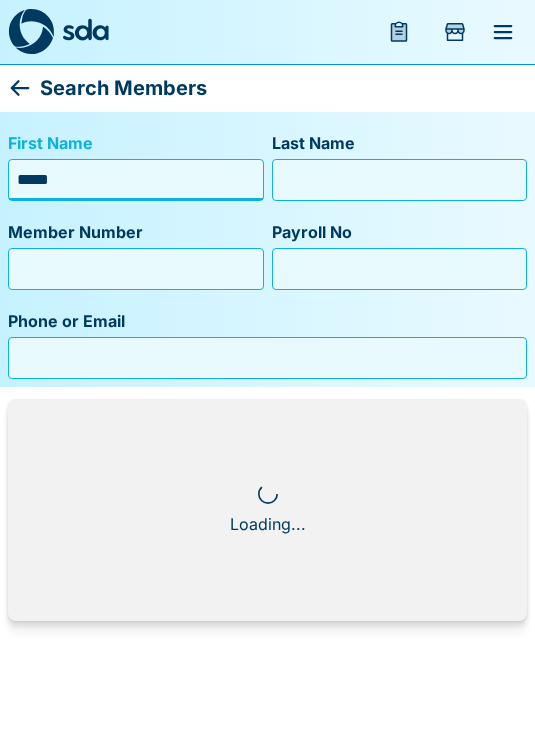 type on "*****" 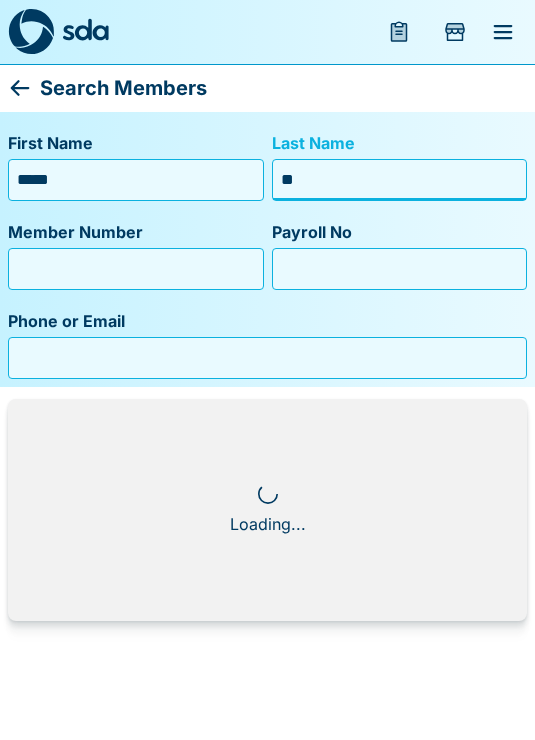 type on "***" 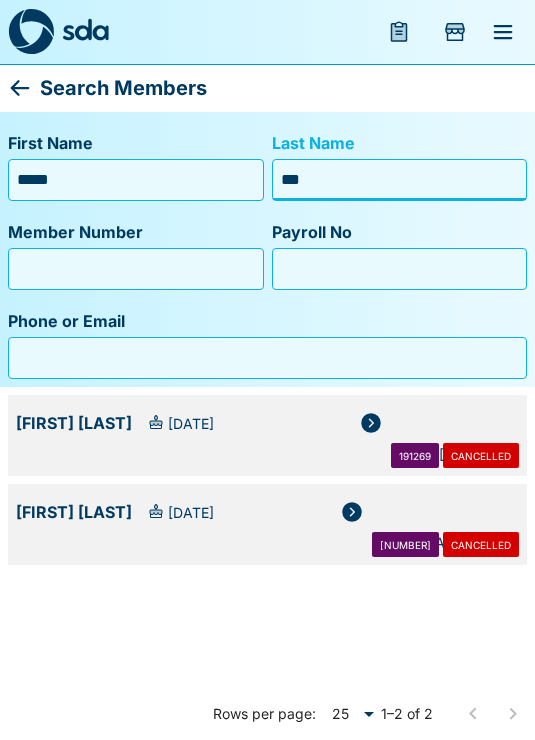 click 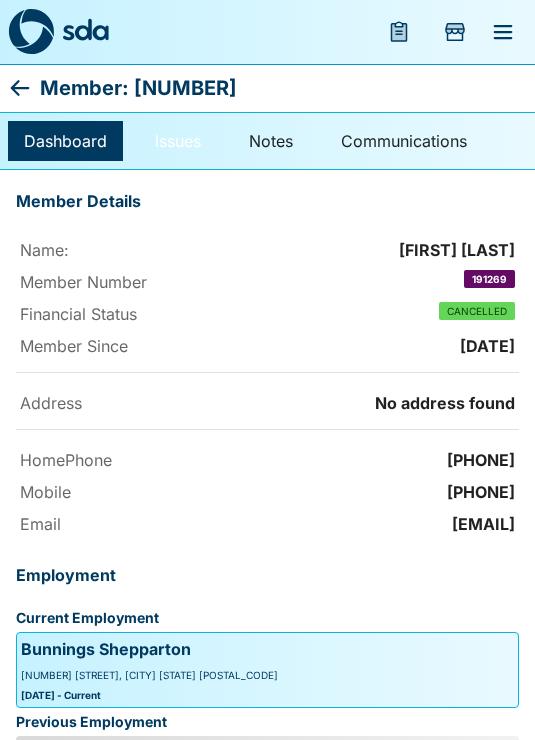 click on "Issues" at bounding box center (178, 141) 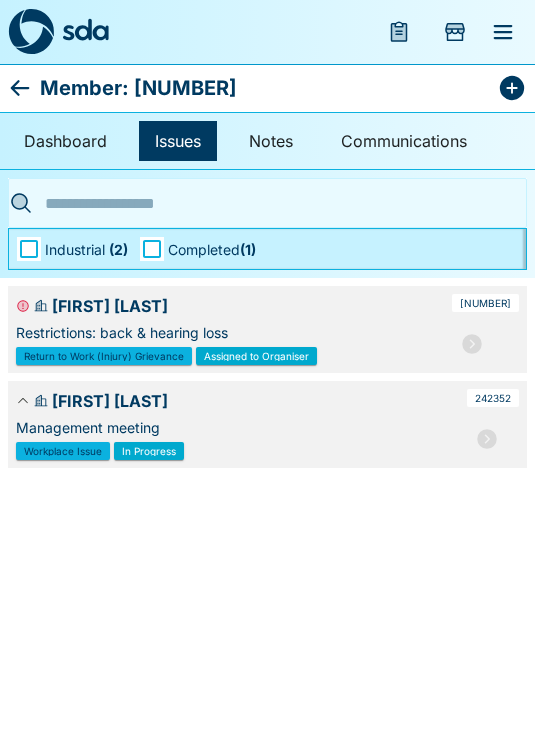 click 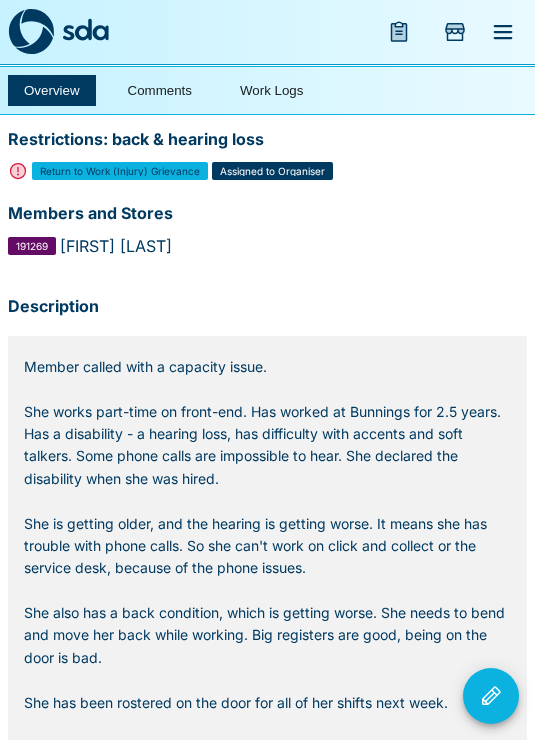 scroll, scrollTop: 0, scrollLeft: 0, axis: both 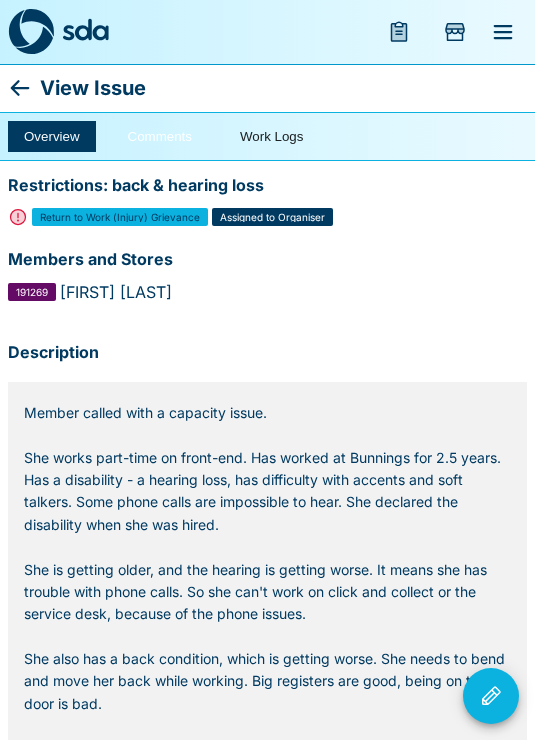 click on "Comments" at bounding box center [160, 136] 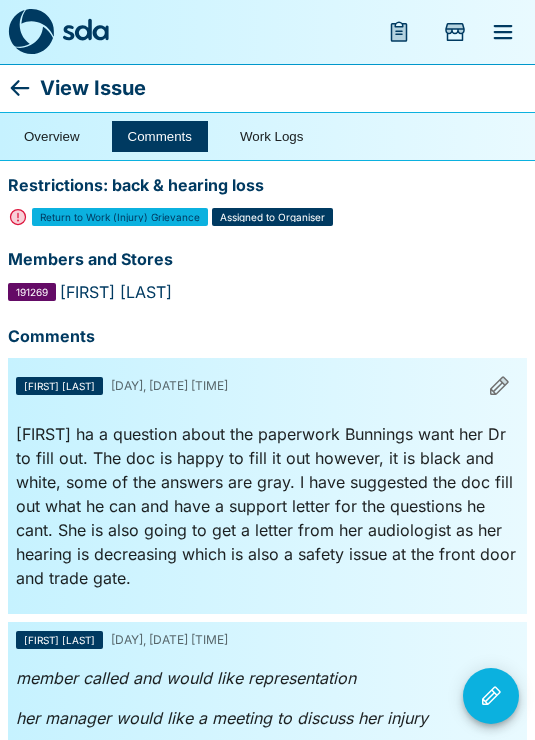click 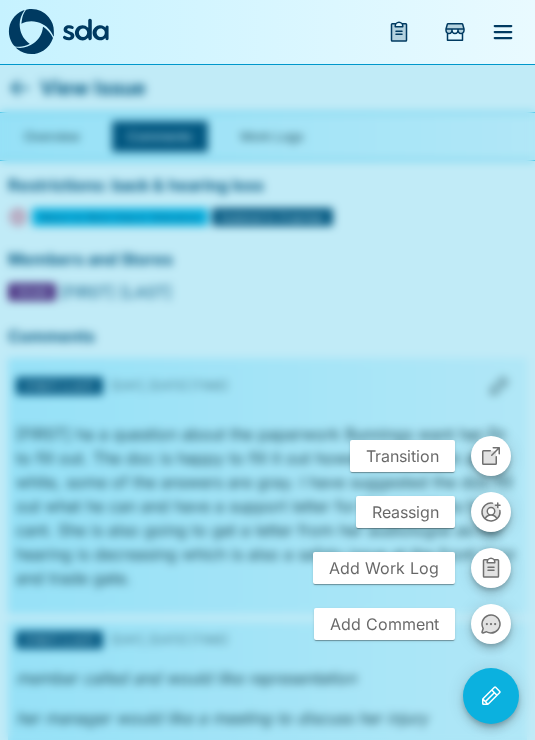 click on "Add Comment" at bounding box center (384, 624) 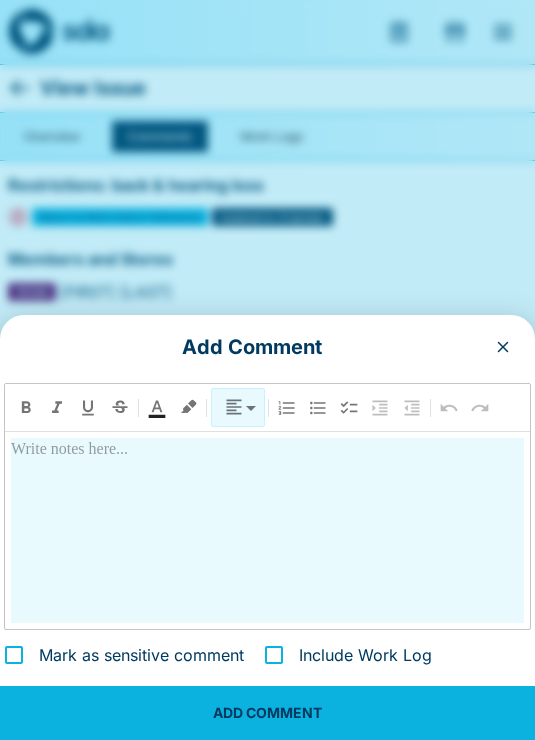 click at bounding box center (267, 530) 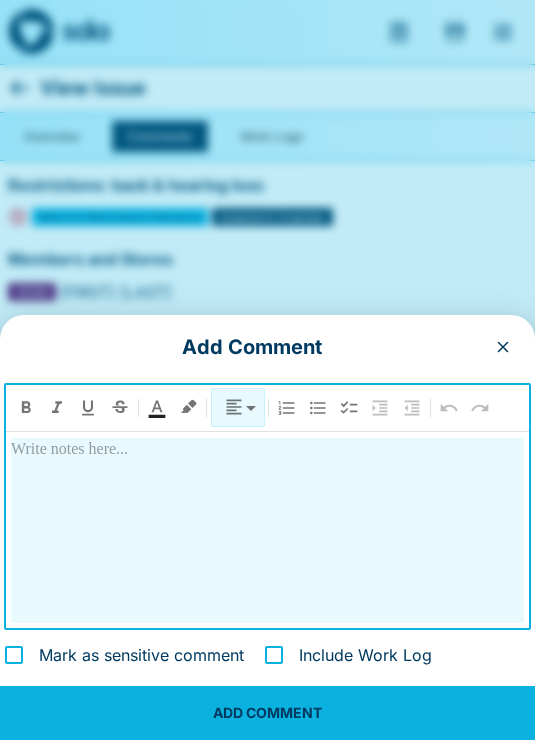 type 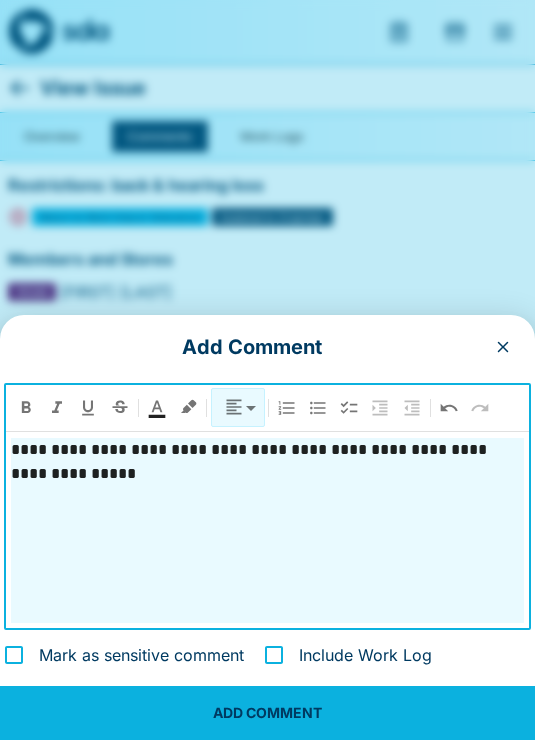 click on "**********" at bounding box center (267, 462) 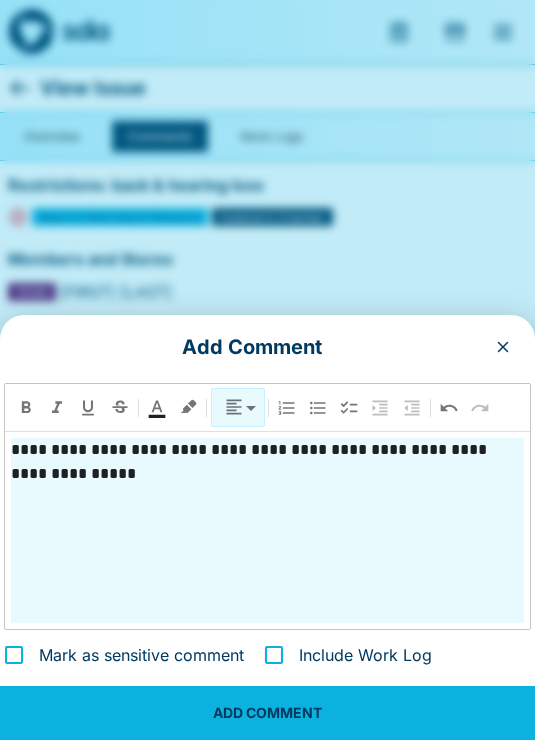 click on "**********" at bounding box center (267, 530) 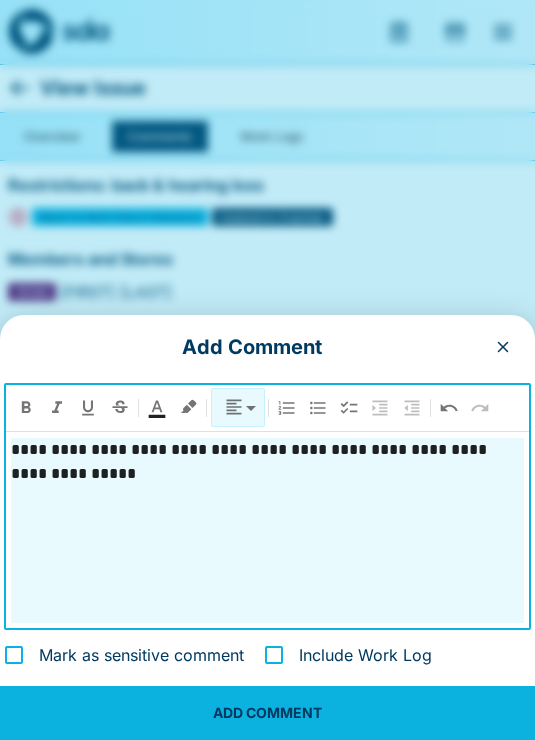 click on "**********" at bounding box center (267, 530) 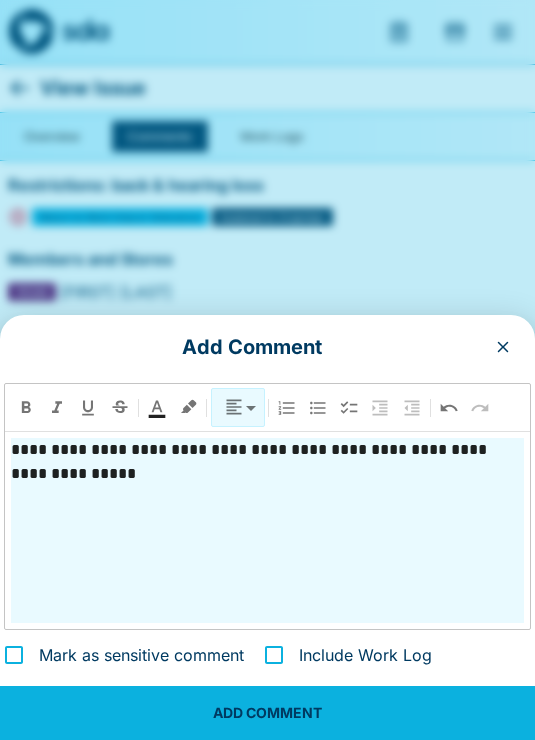 click on "**********" at bounding box center (267, 530) 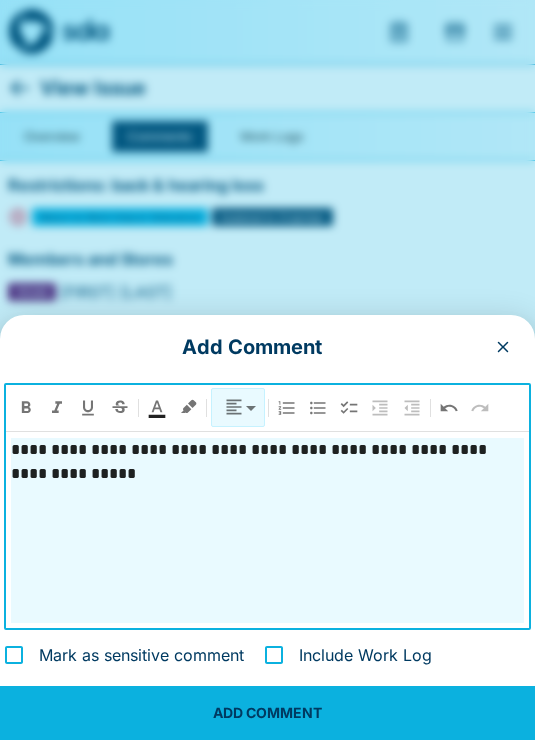 click on "**********" at bounding box center [267, 530] 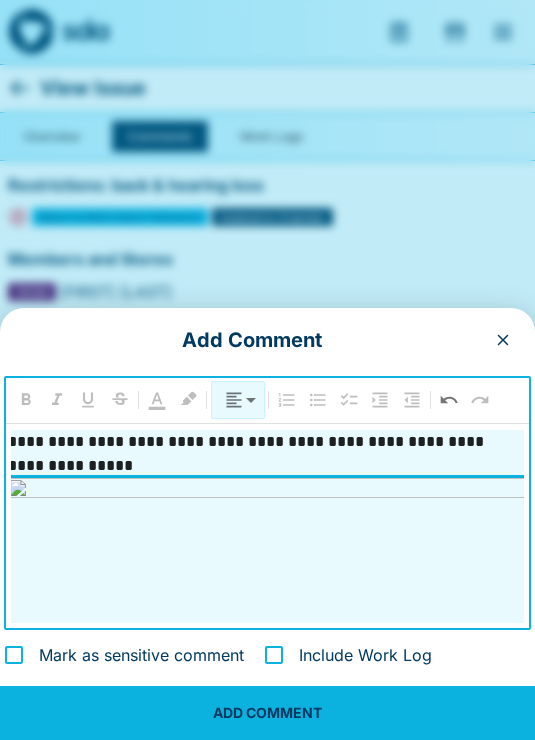 scroll, scrollTop: 0, scrollLeft: 3, axis: horizontal 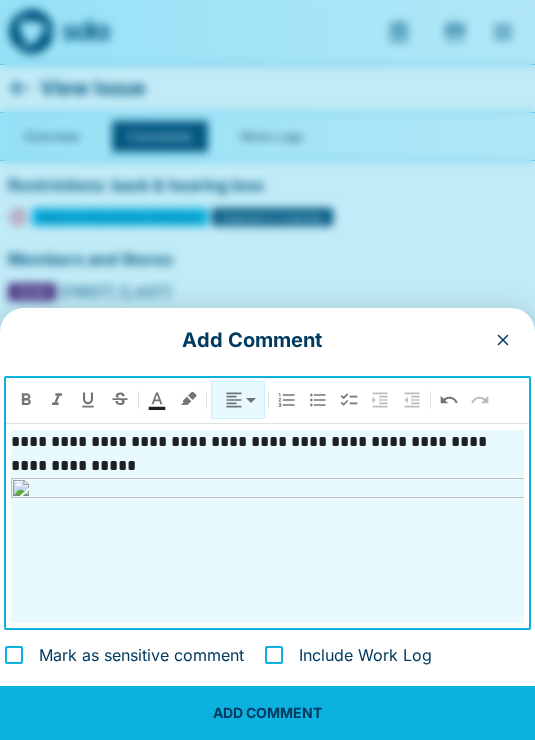 click on "**********" at bounding box center (267, 454) 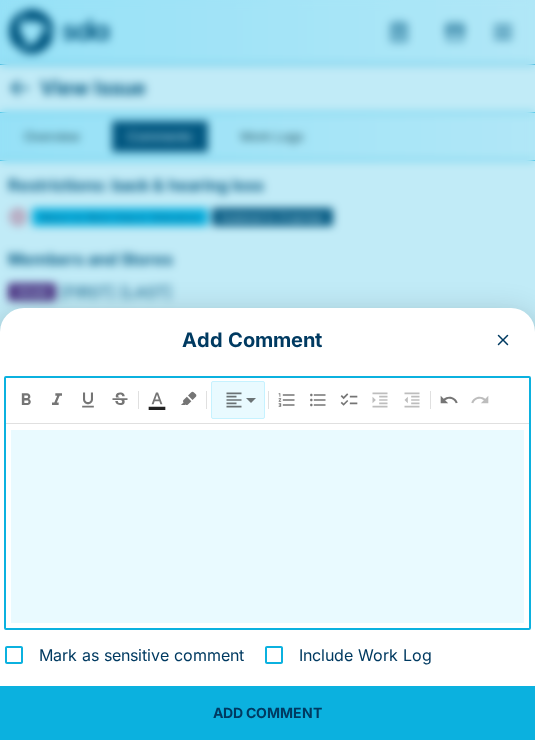 scroll, scrollTop: 1307, scrollLeft: 0, axis: vertical 